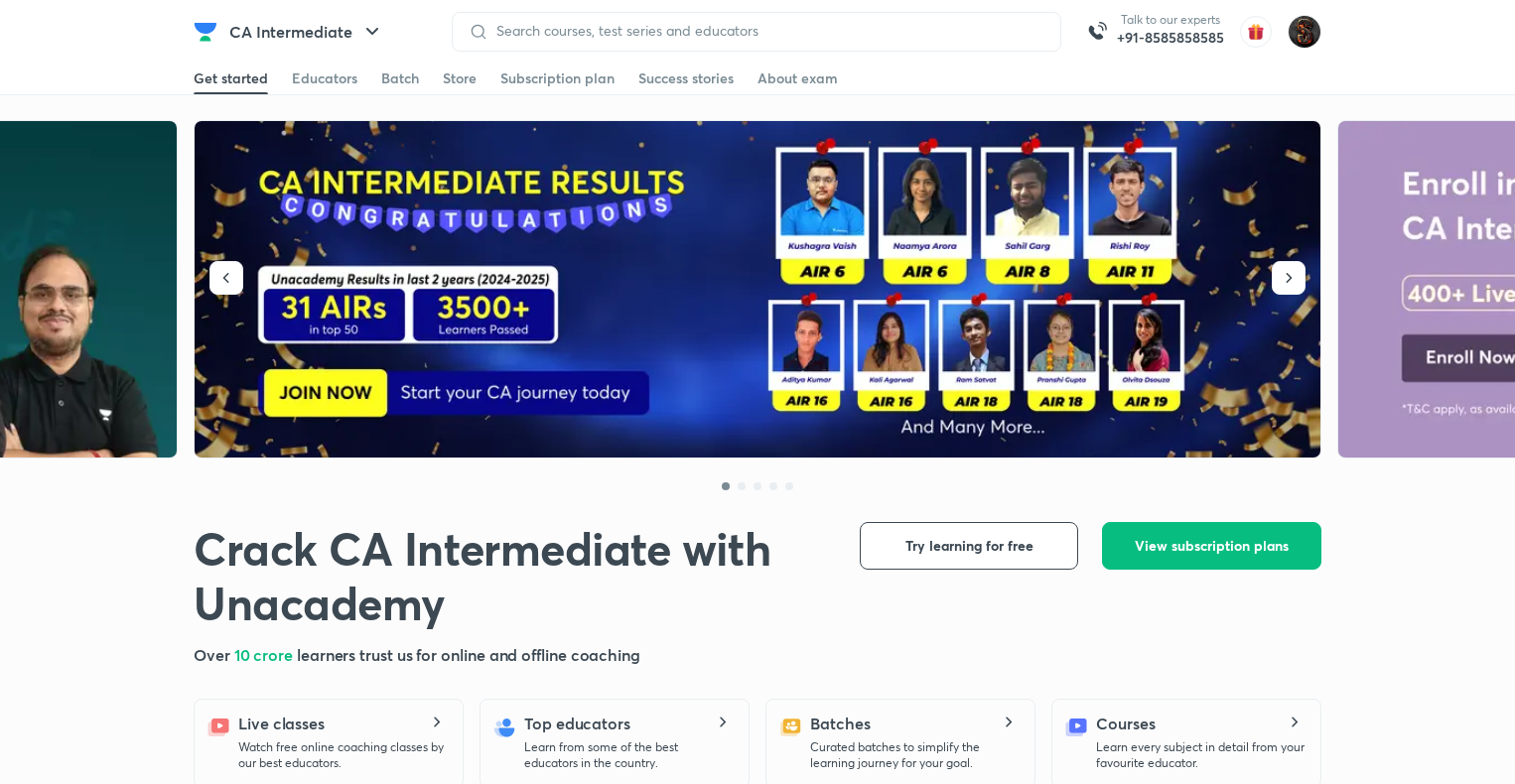 scroll, scrollTop: 0, scrollLeft: 0, axis: both 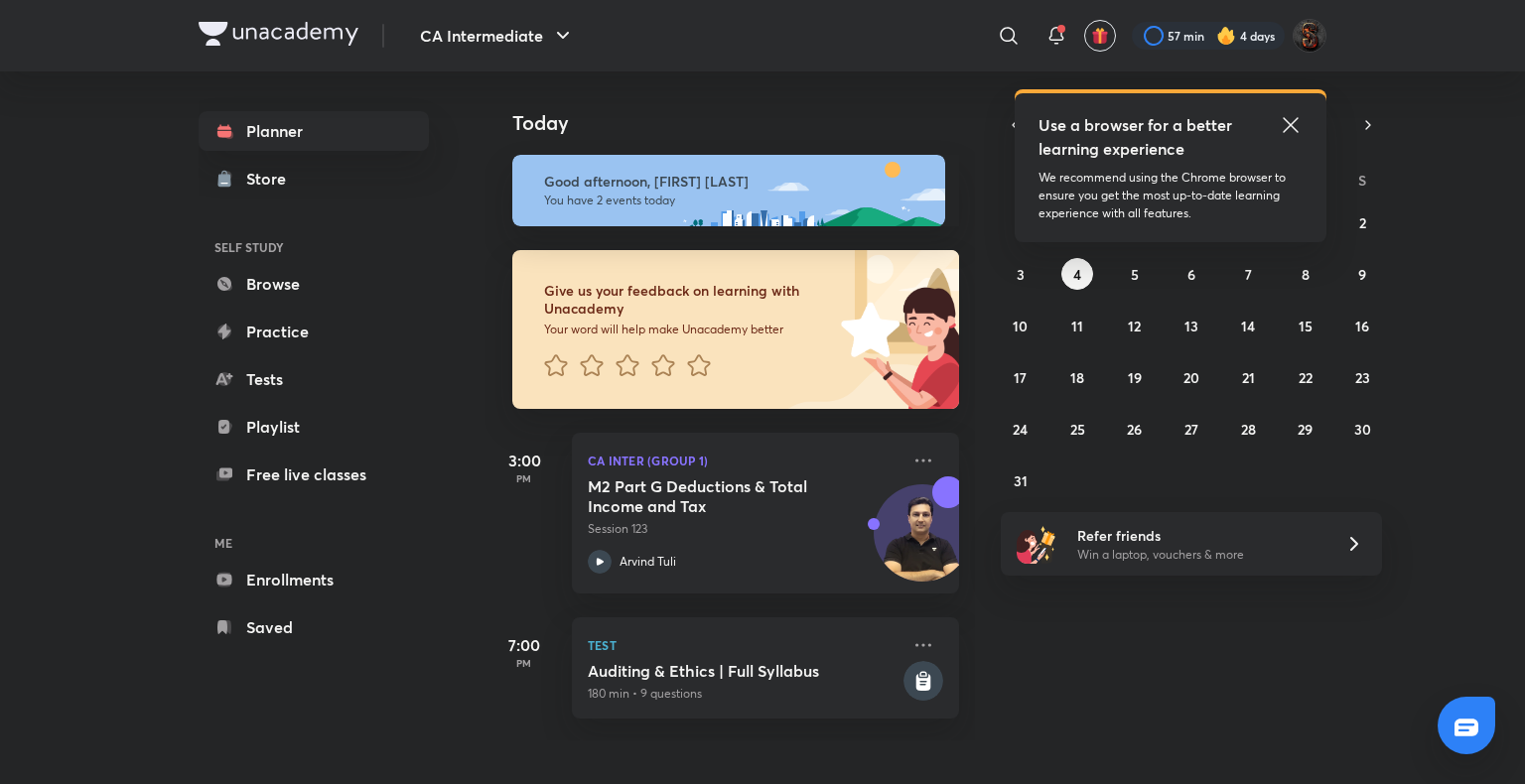 click on "Today Good afternoon, [FIRST] [LAST] You have 2 events today Give us your feedback on learning with Unacademy Your word will help make Unacademy better 3:00 PM CA Inter (Group 1) M2 Part G Deductions & Total Income and Tax Session 123 [FIRST] [LAST] 7:00 PM Test Auditing & Ethics | Full Syllabus 180 min • 9 questions" at bounding box center [1003, 406] 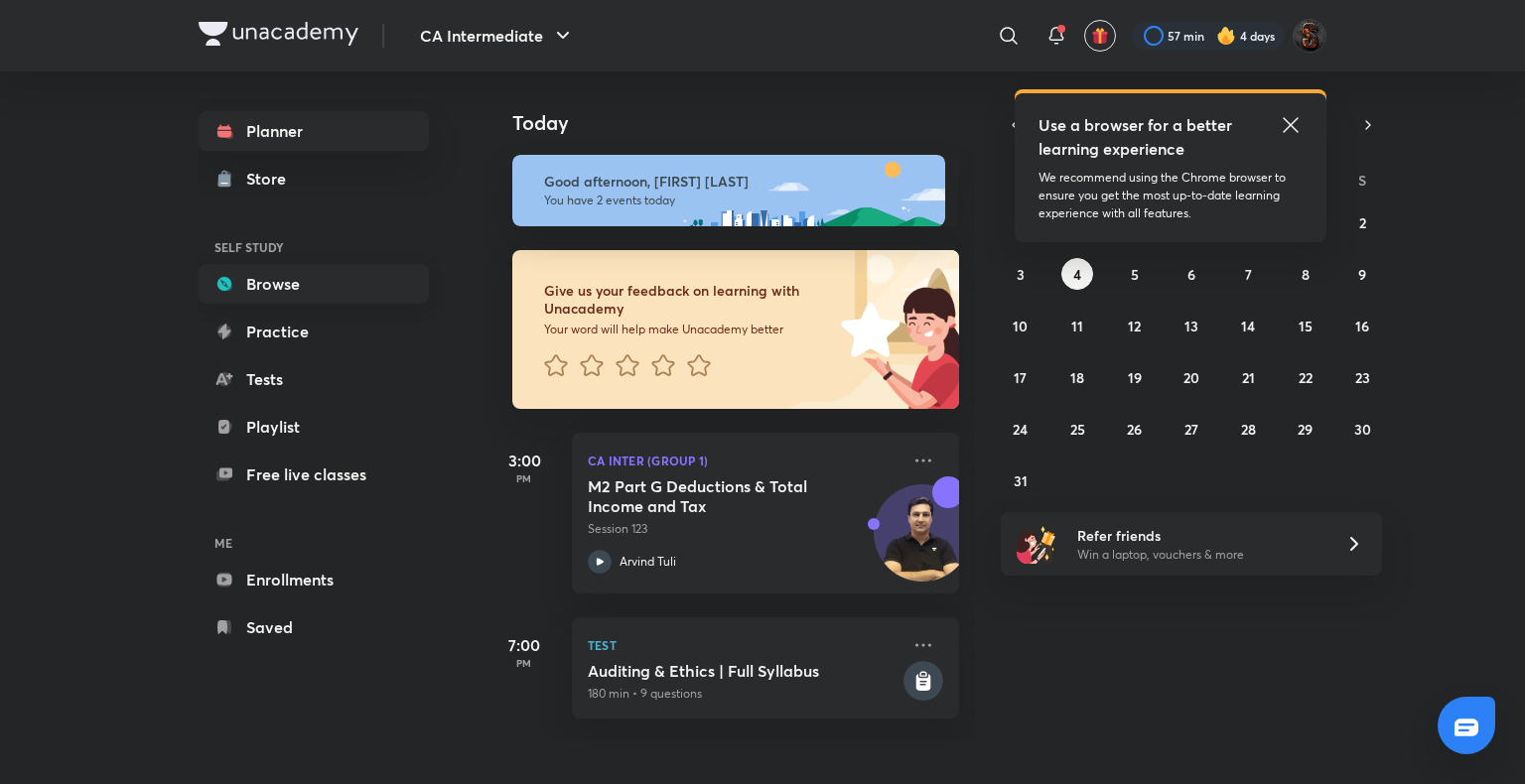 click on "Browse" at bounding box center [314, 284] 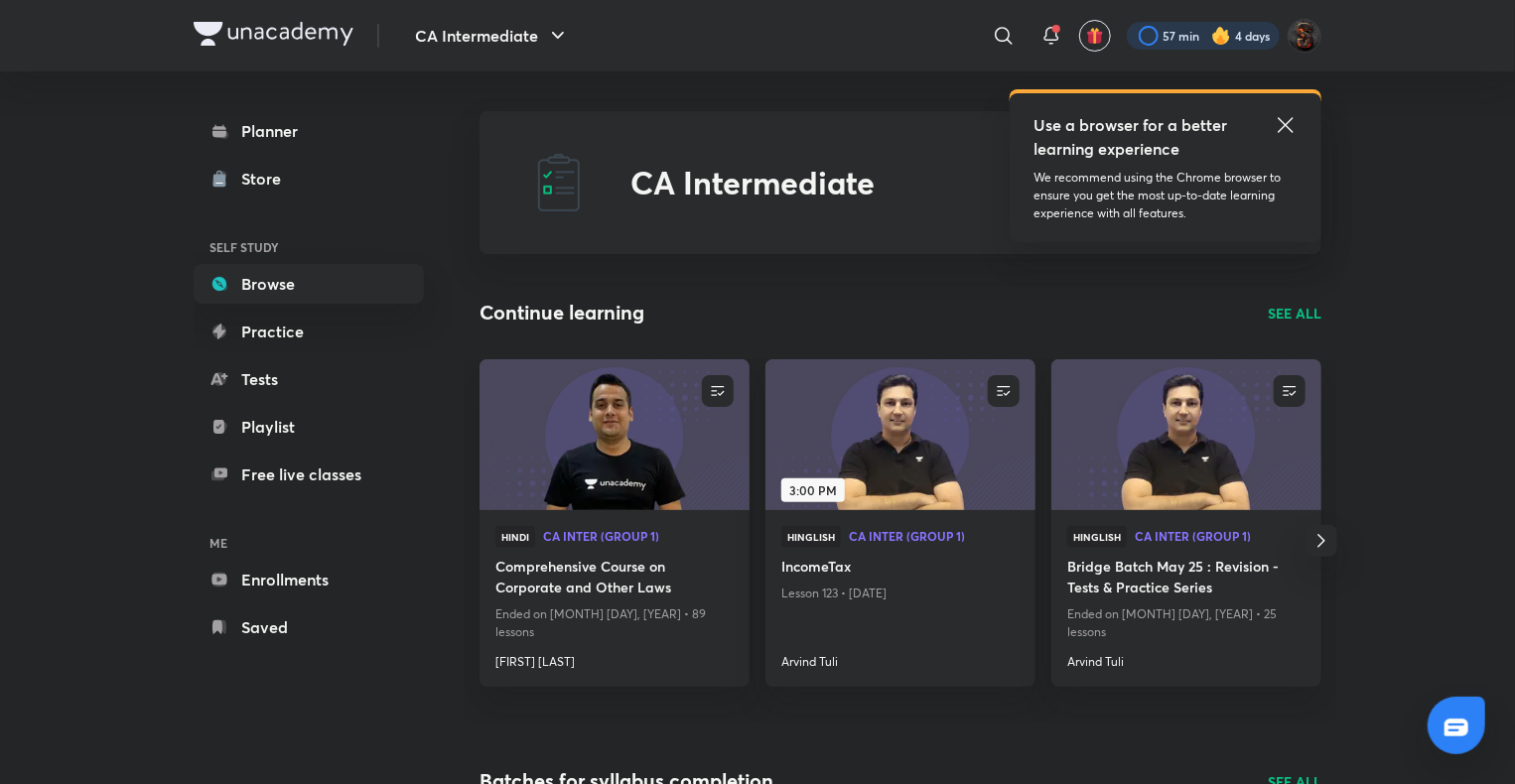 click at bounding box center (1203, 36) 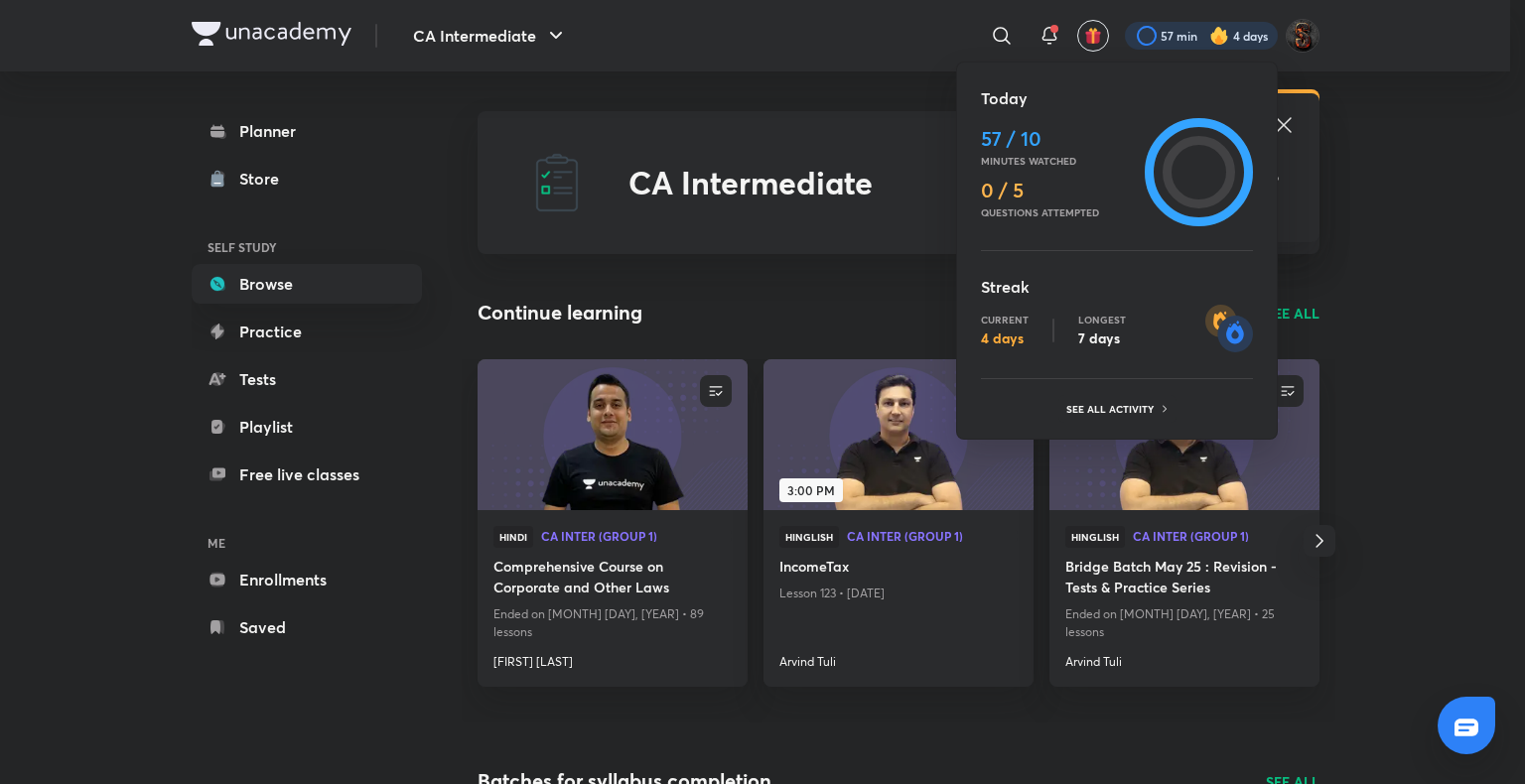 click at bounding box center (762, 392) 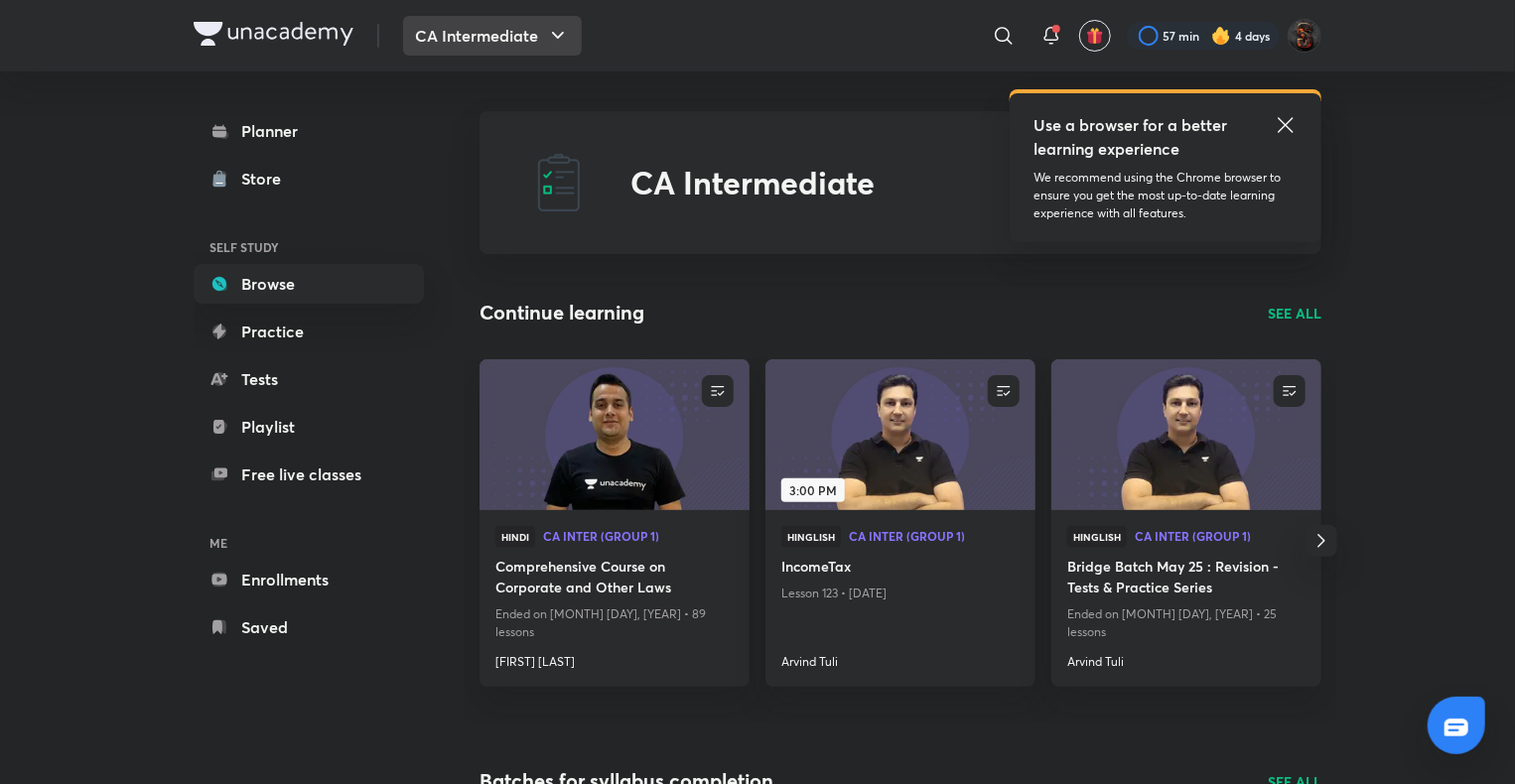 click on "CA Intermediate" at bounding box center (492, 36) 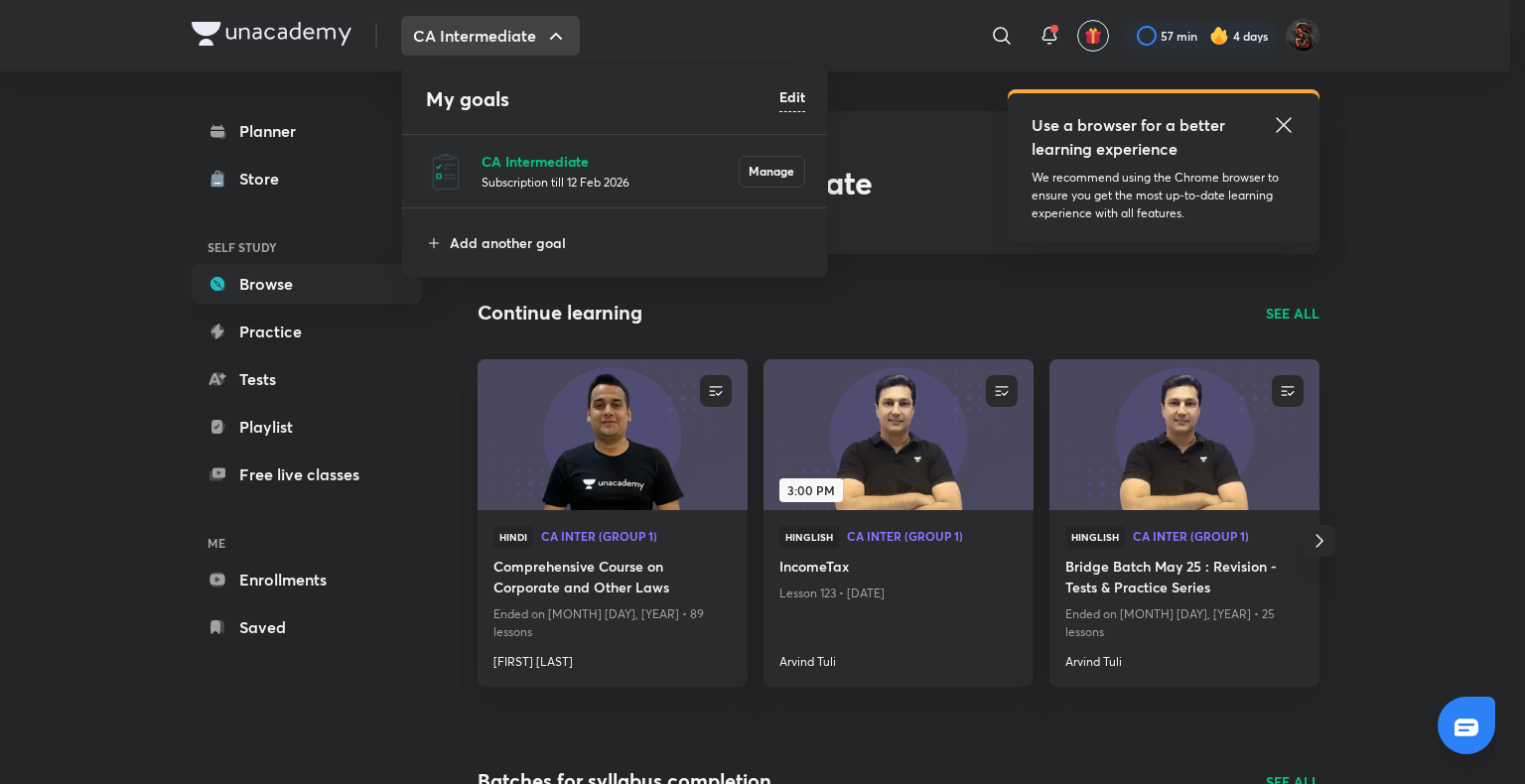 click on "CA Intermediate" at bounding box center [610, 161] 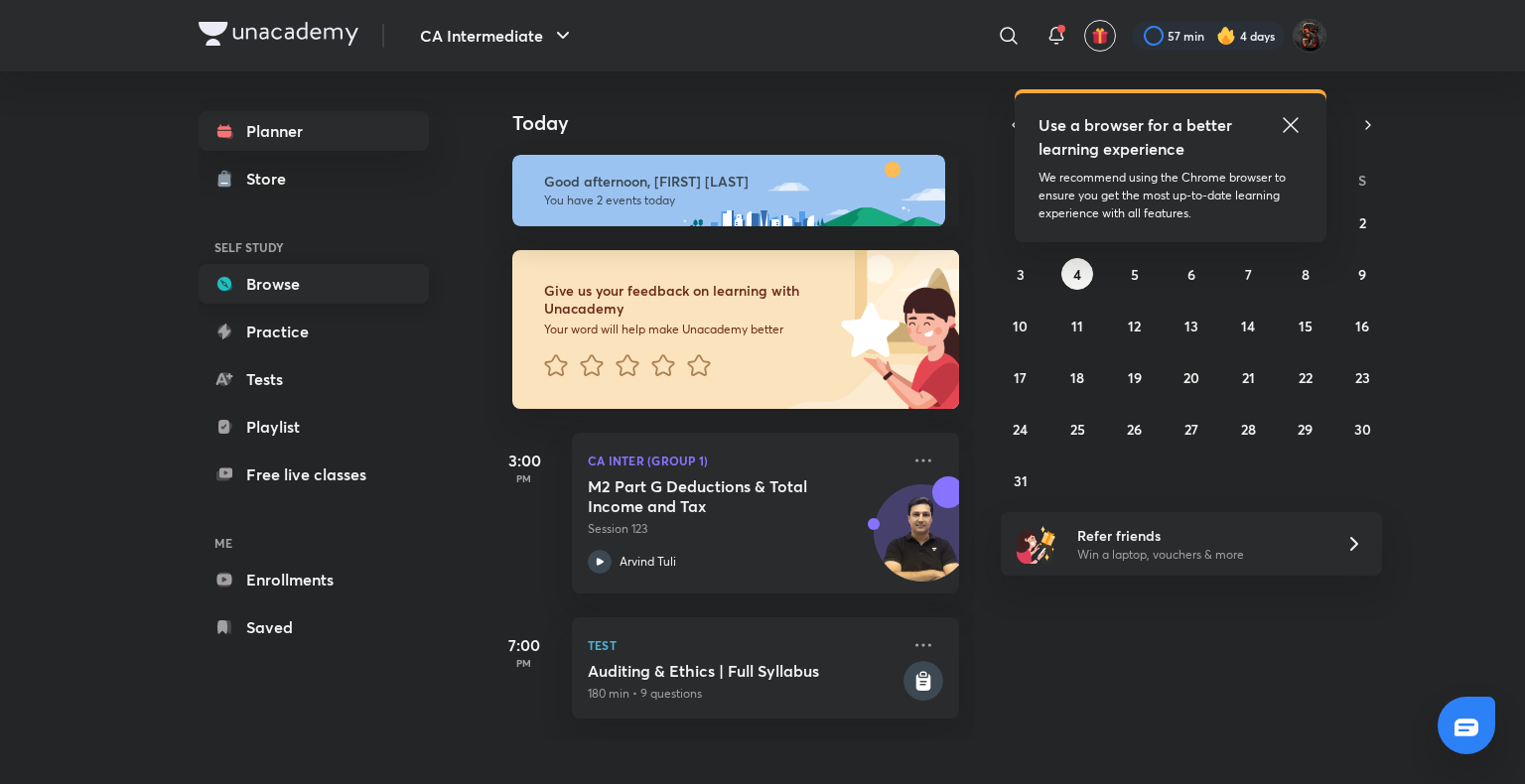 click on "Browse" at bounding box center [314, 284] 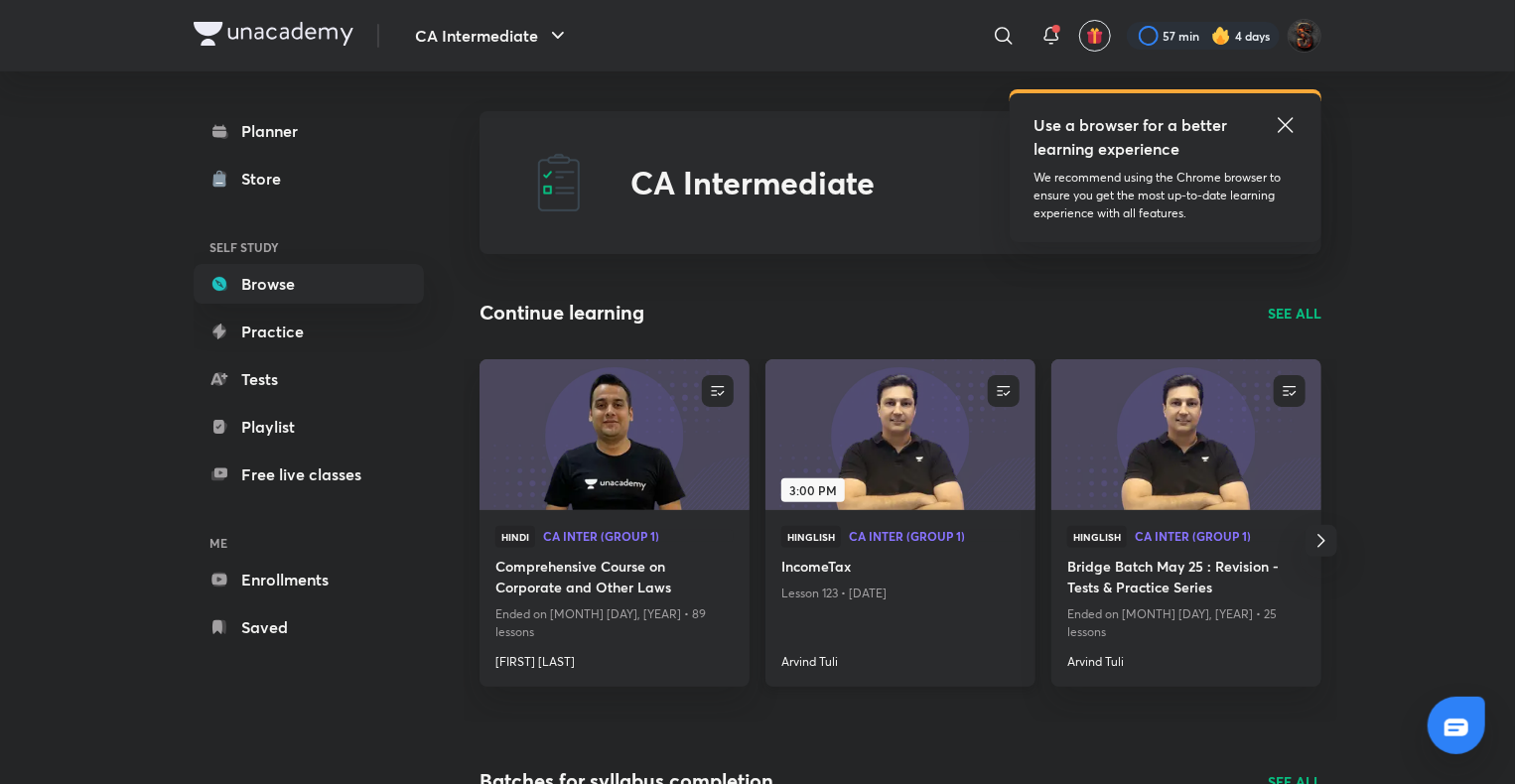 click at bounding box center [899, 434] 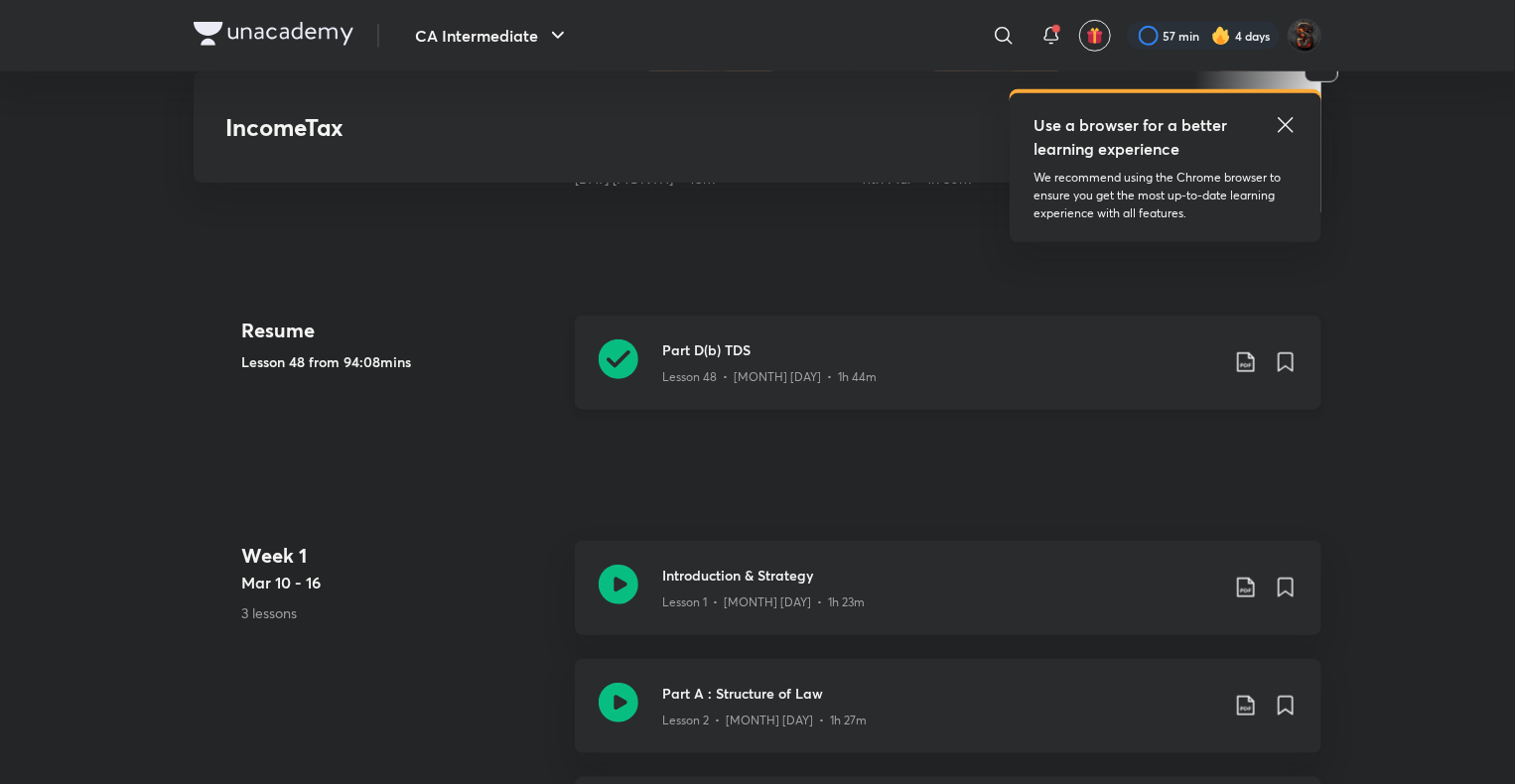 scroll, scrollTop: 678, scrollLeft: 0, axis: vertical 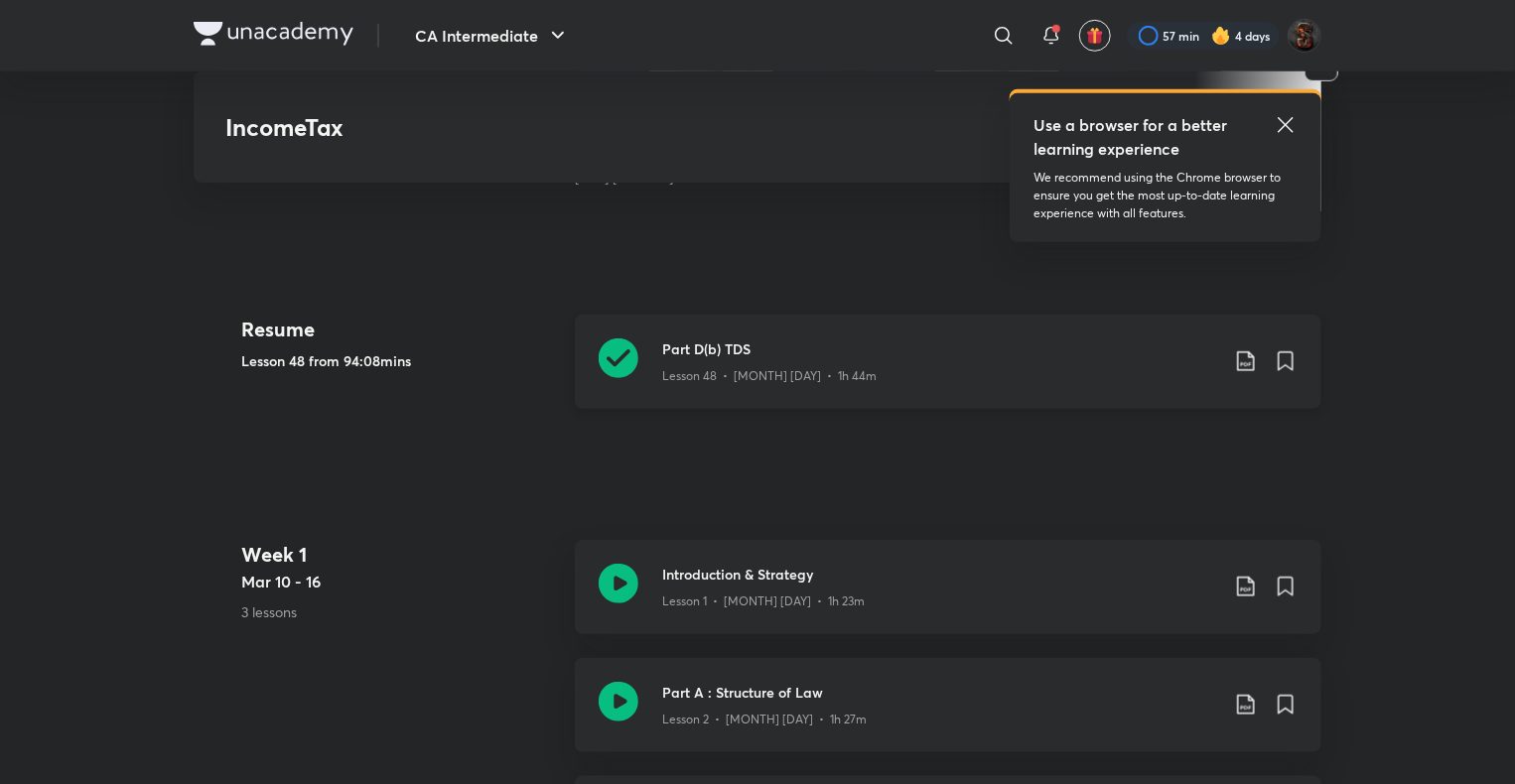 click on "Part D(b) TDS" at bounding box center [940, 348] 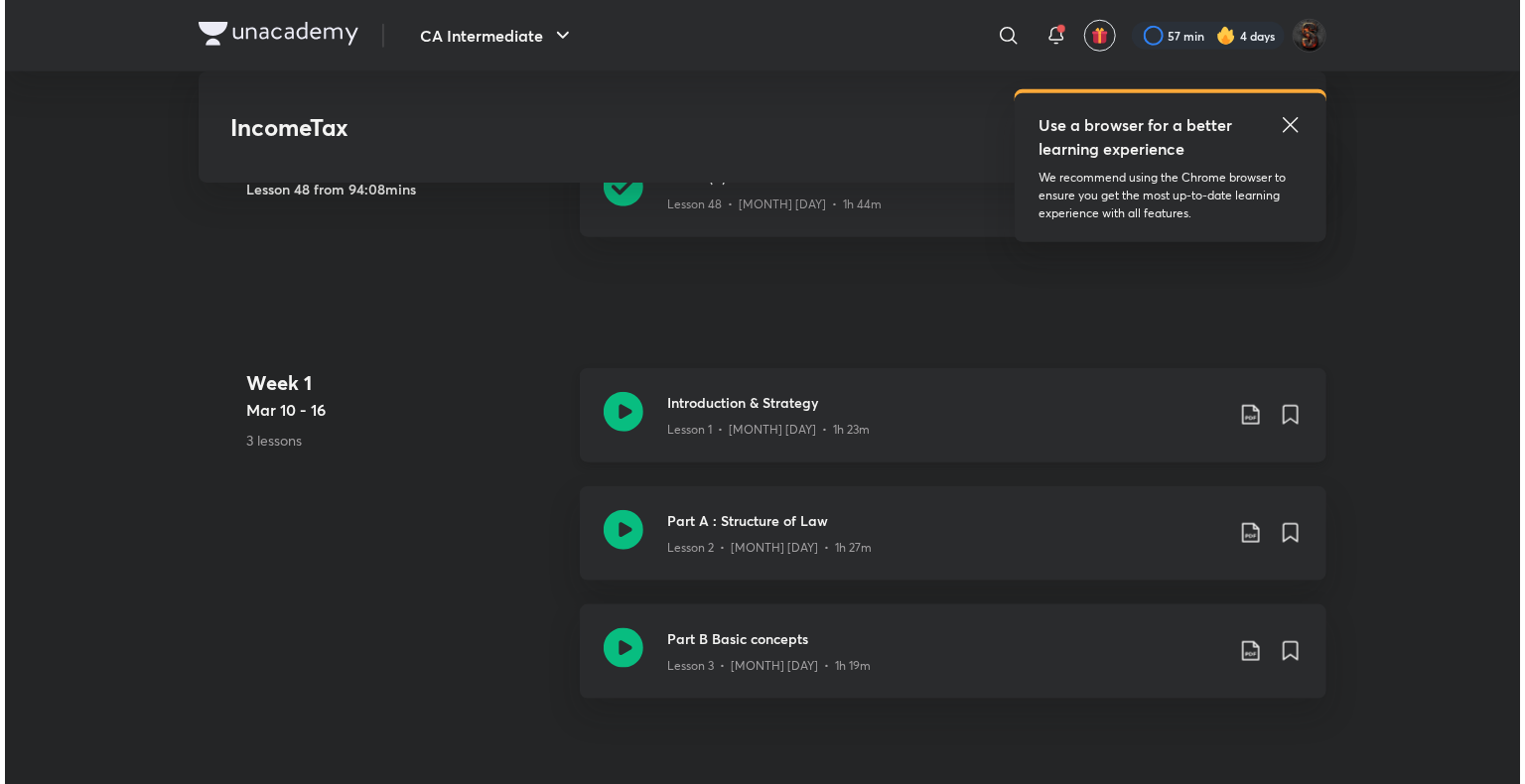 scroll, scrollTop: 921, scrollLeft: 0, axis: vertical 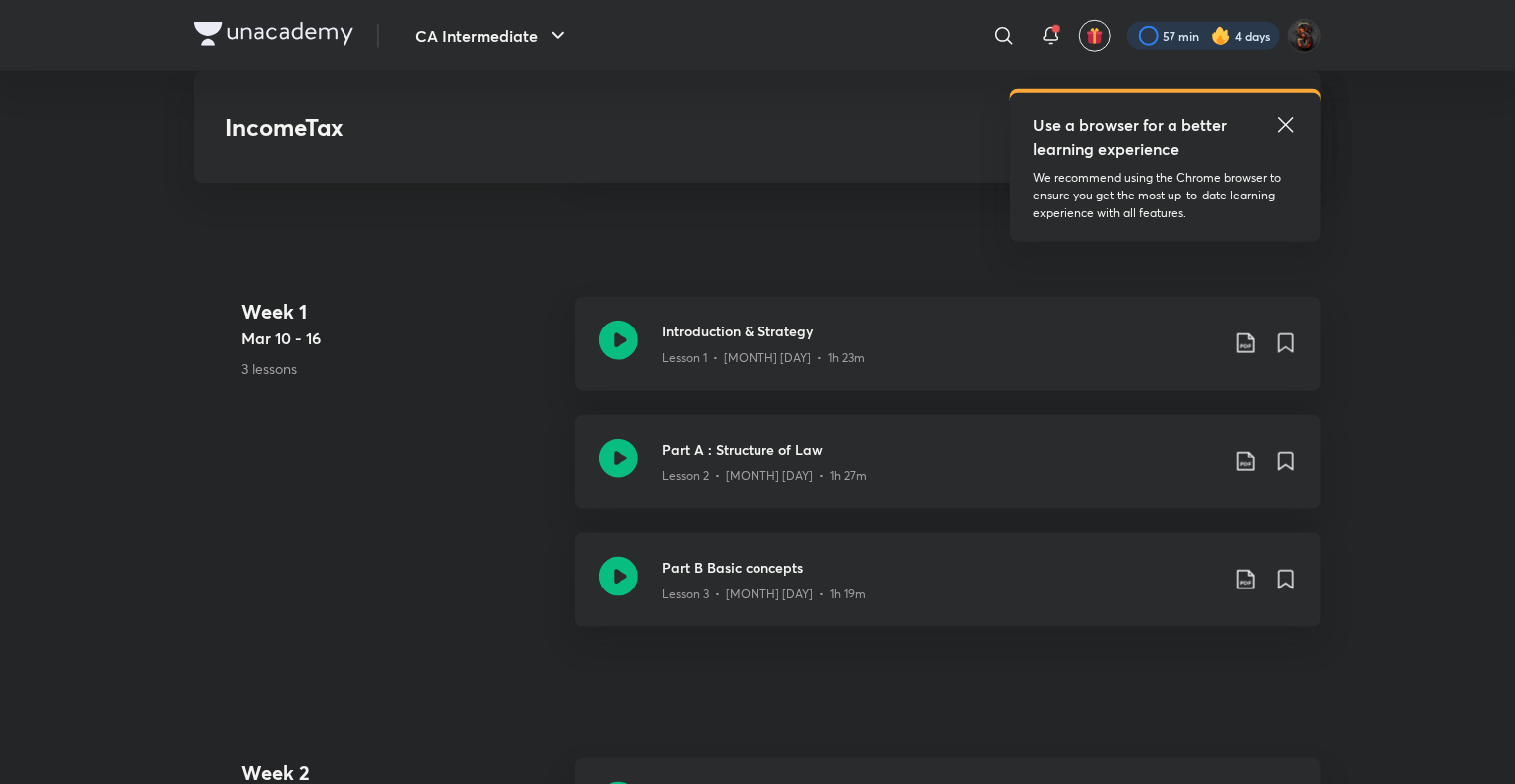 click at bounding box center [1203, 36] 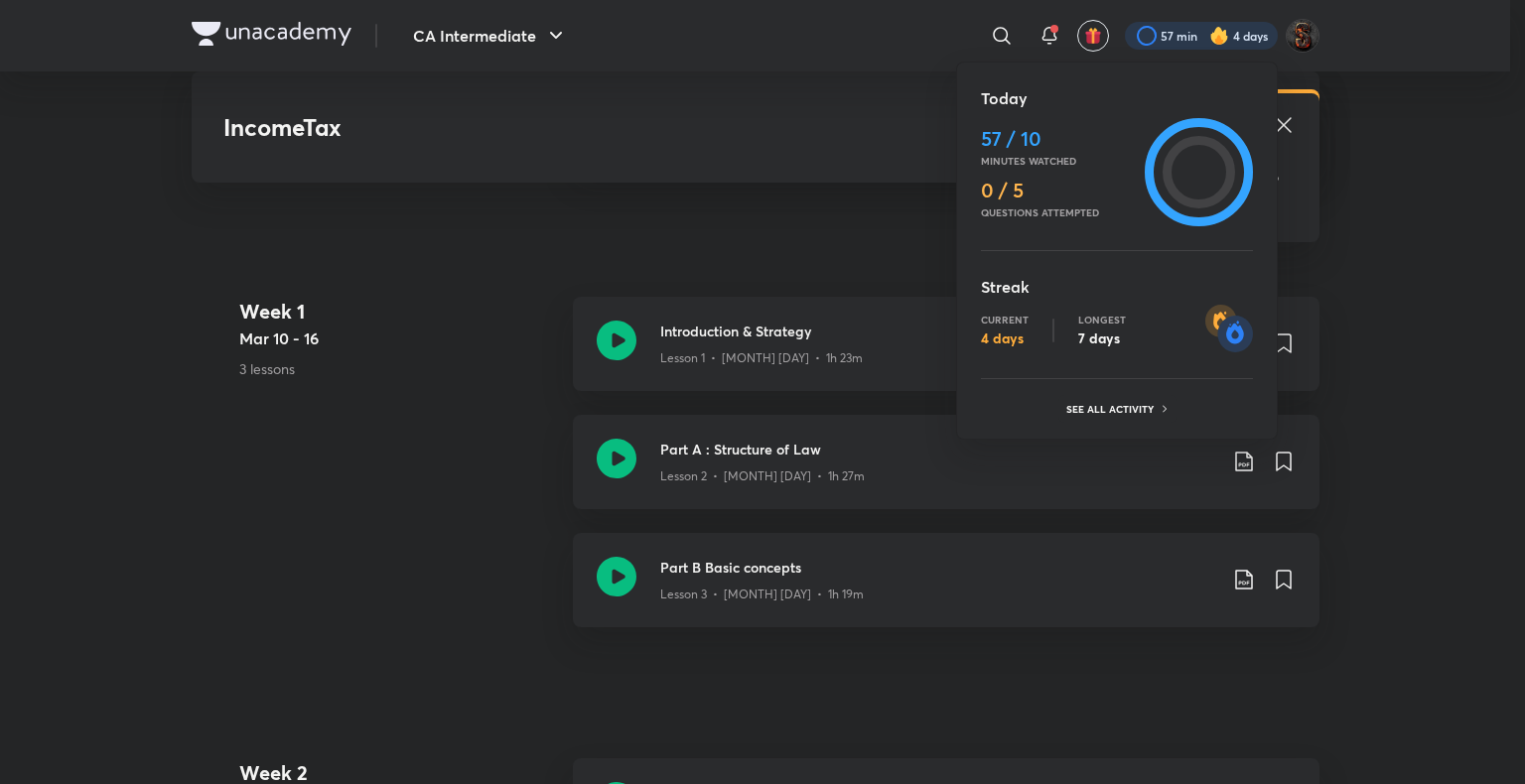 click at bounding box center (762, 392) 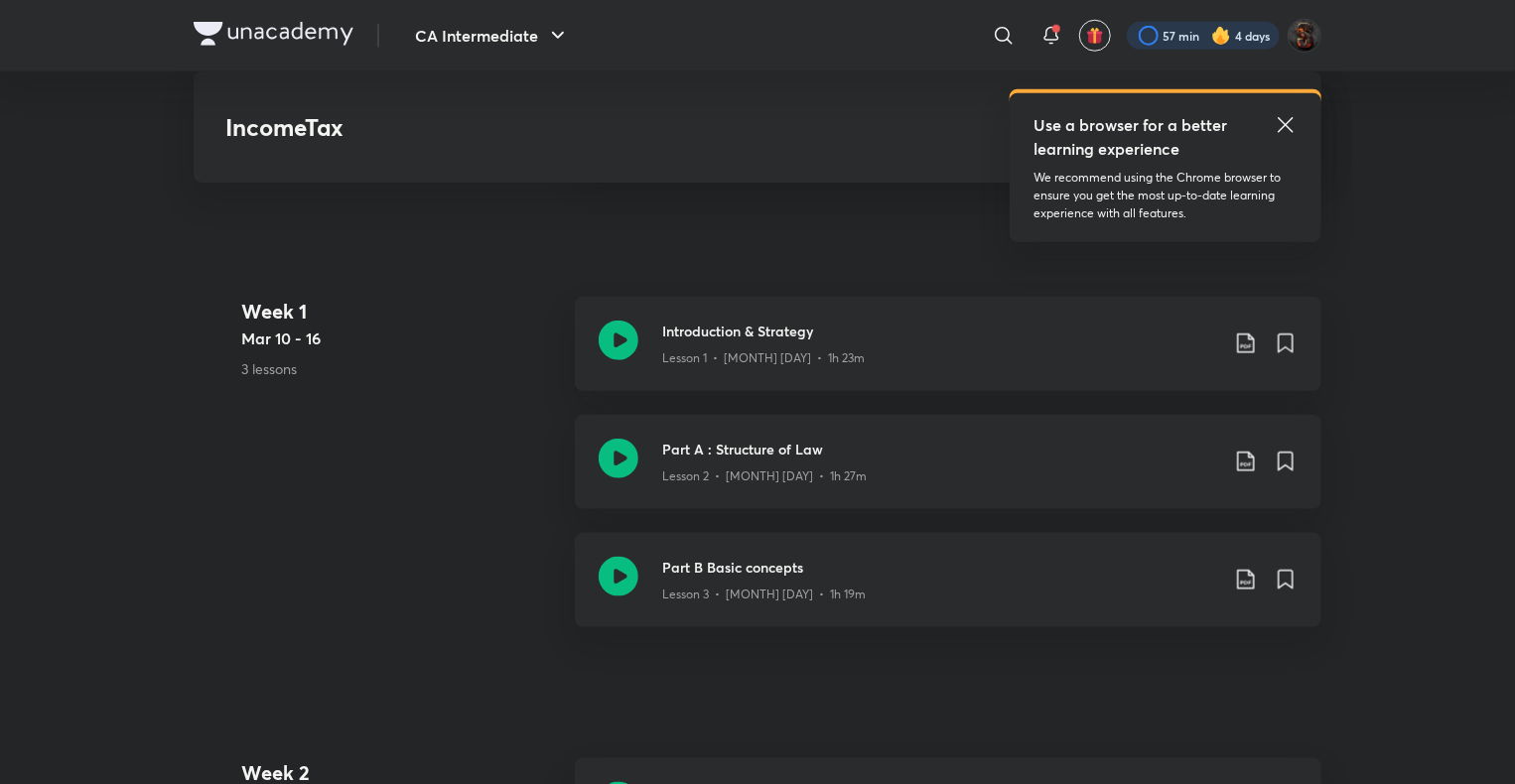 click at bounding box center [1203, 36] 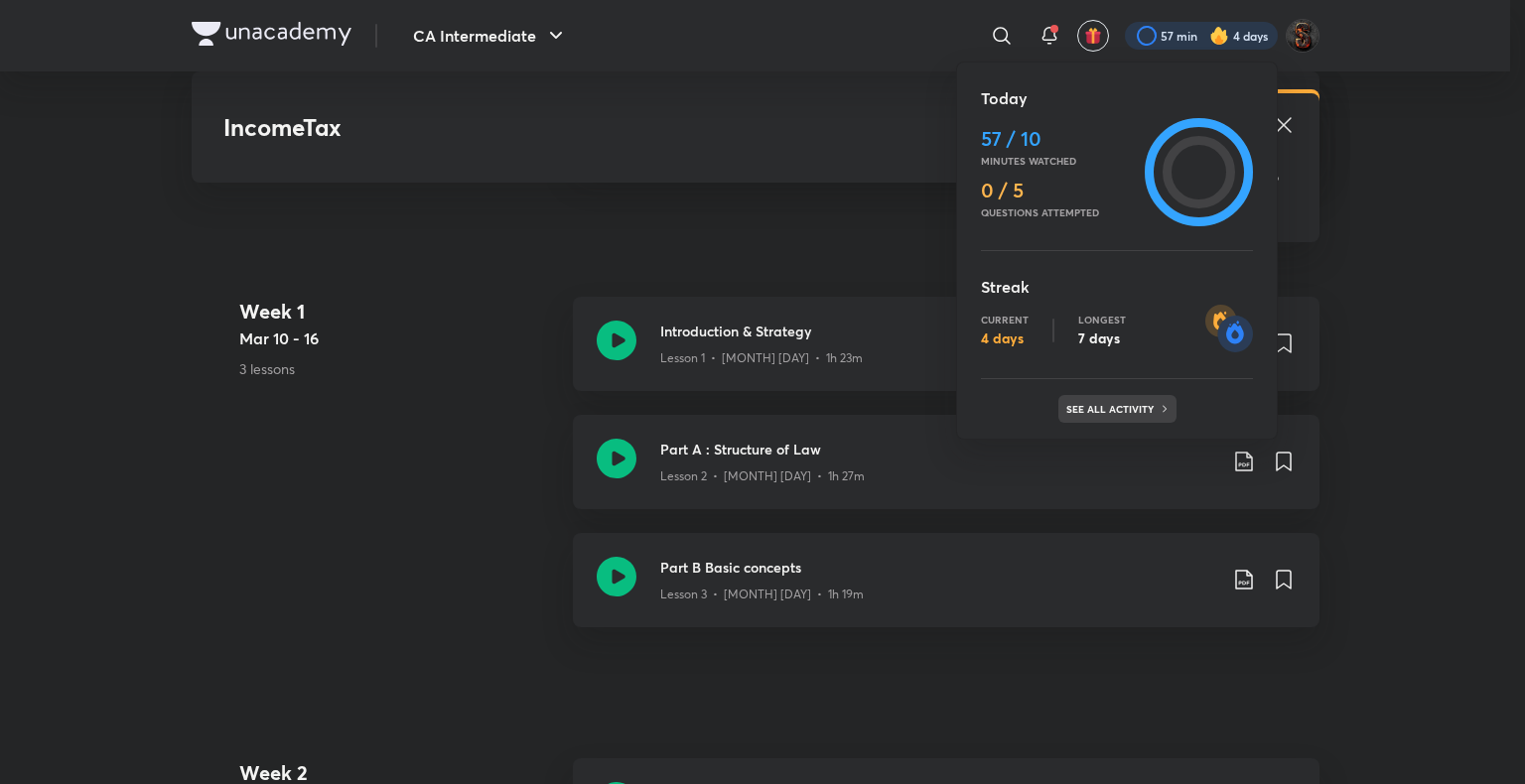 click on "See all activity" at bounding box center (1112, 409) 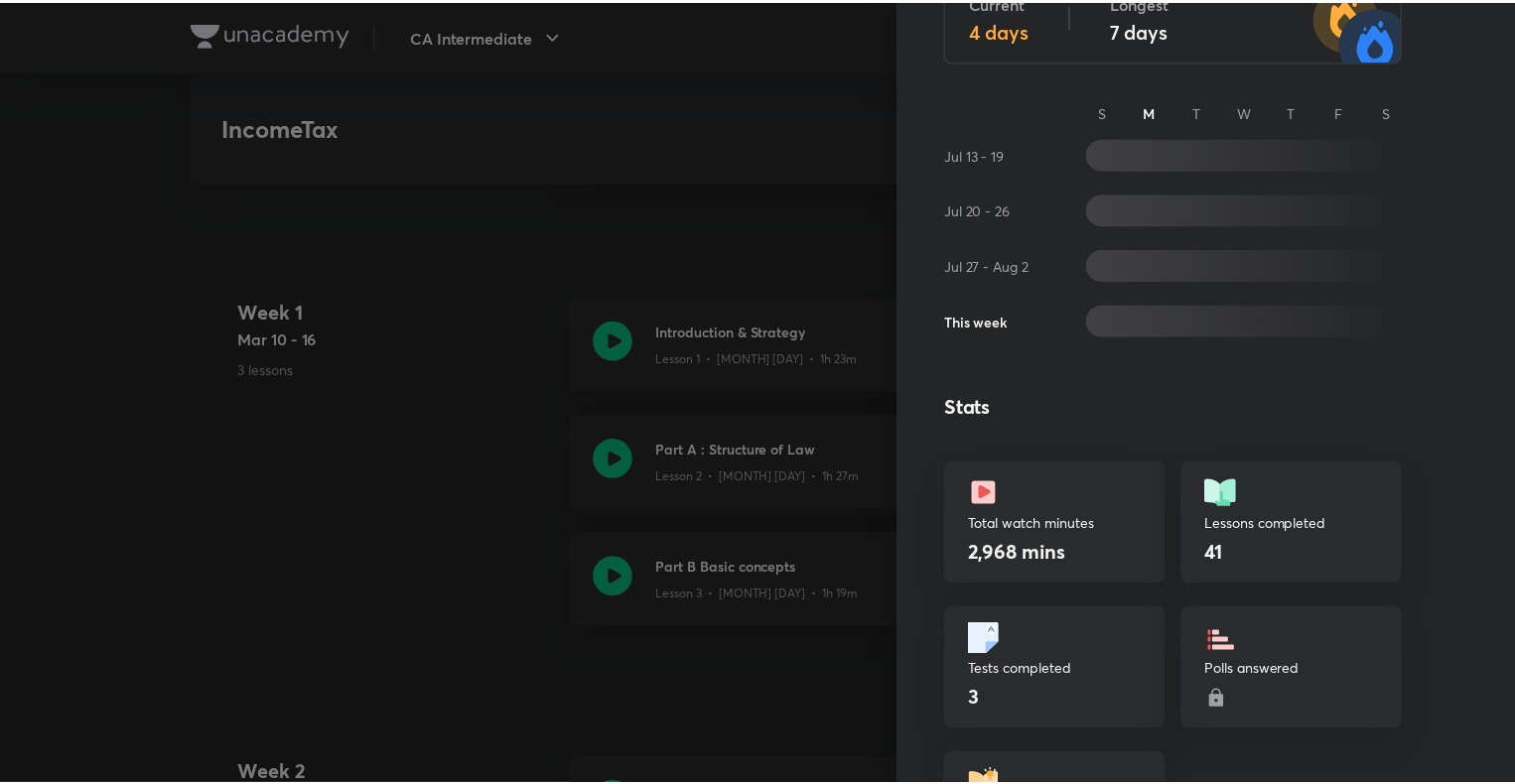 scroll, scrollTop: 0, scrollLeft: 0, axis: both 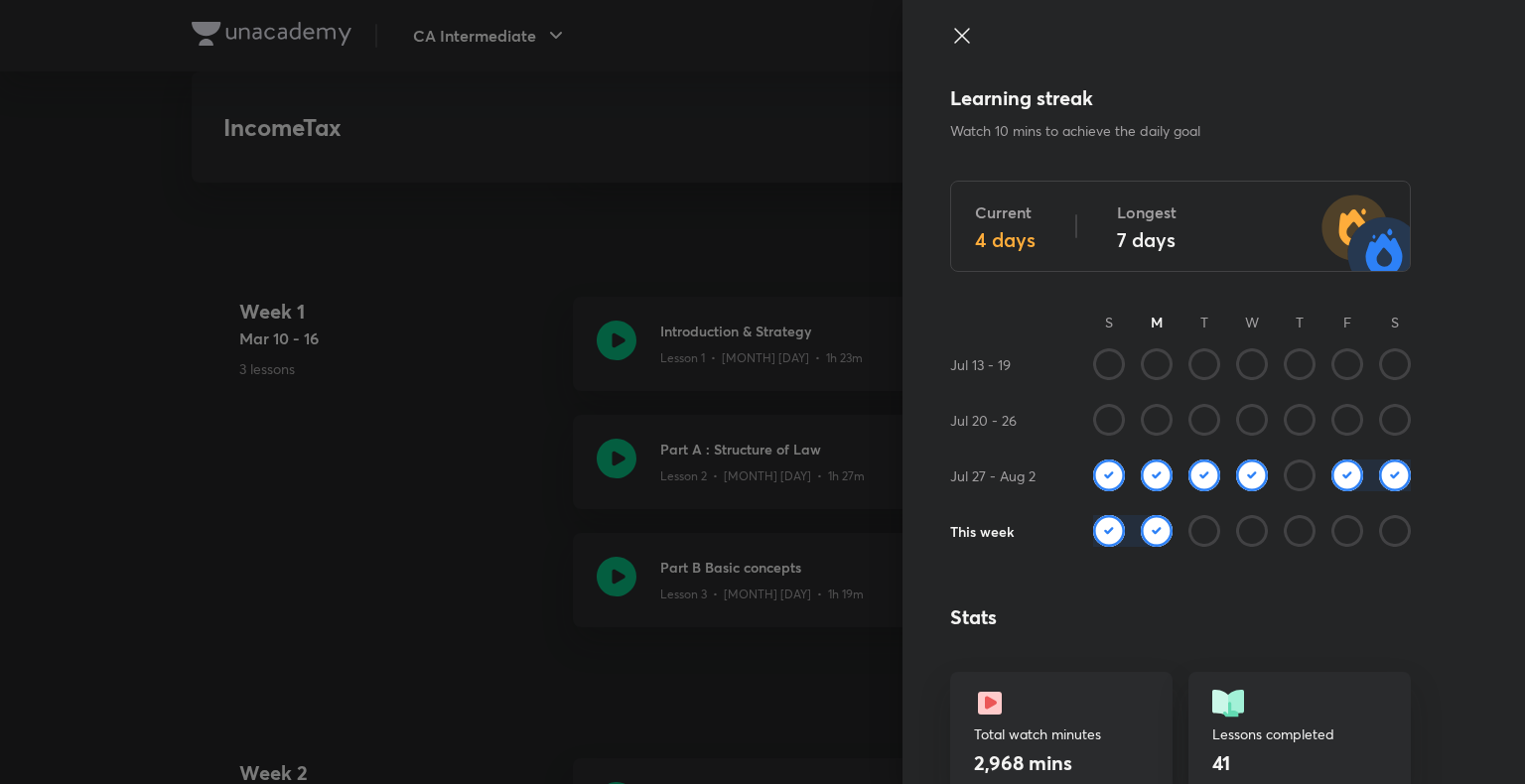click 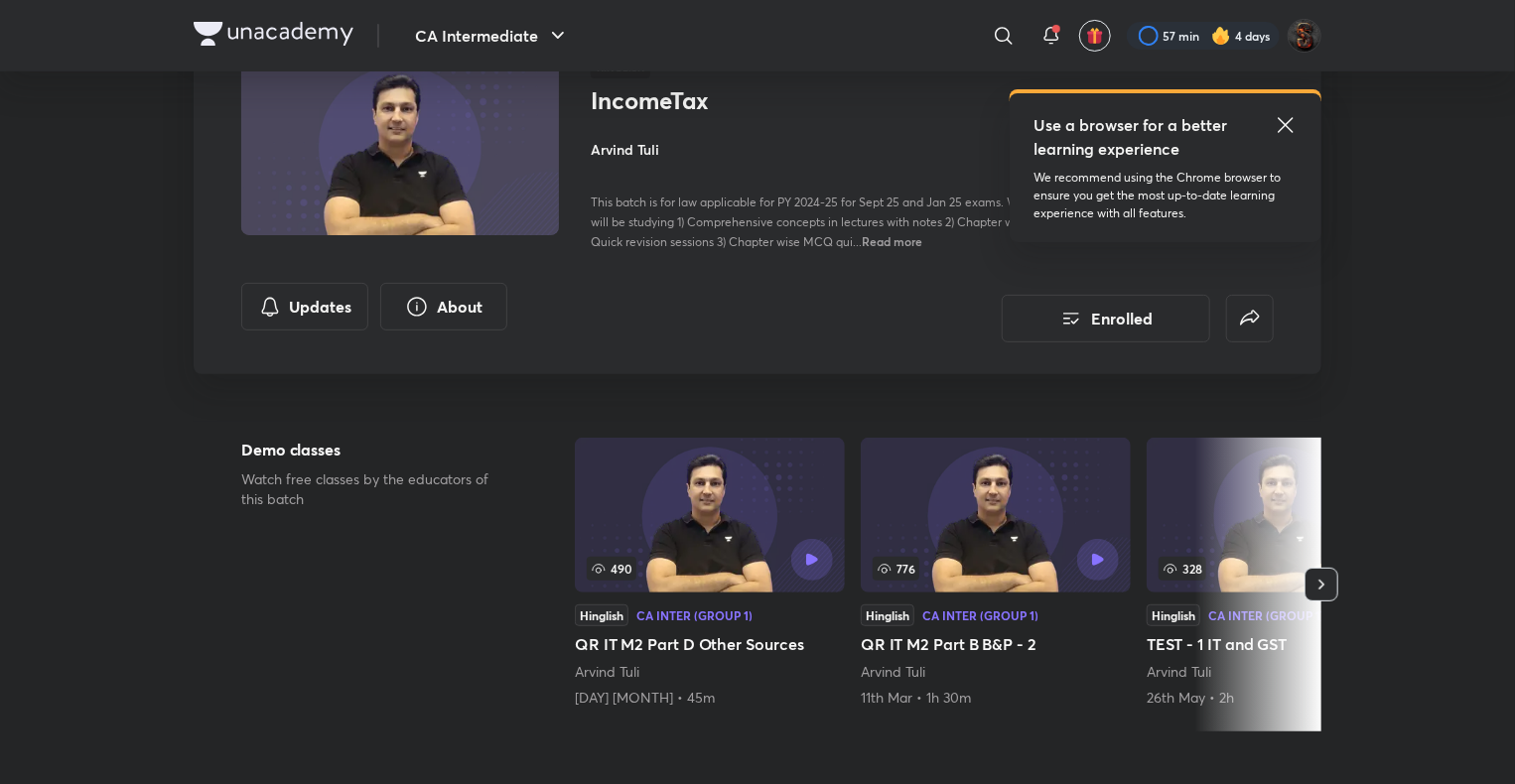 scroll, scrollTop: 0, scrollLeft: 0, axis: both 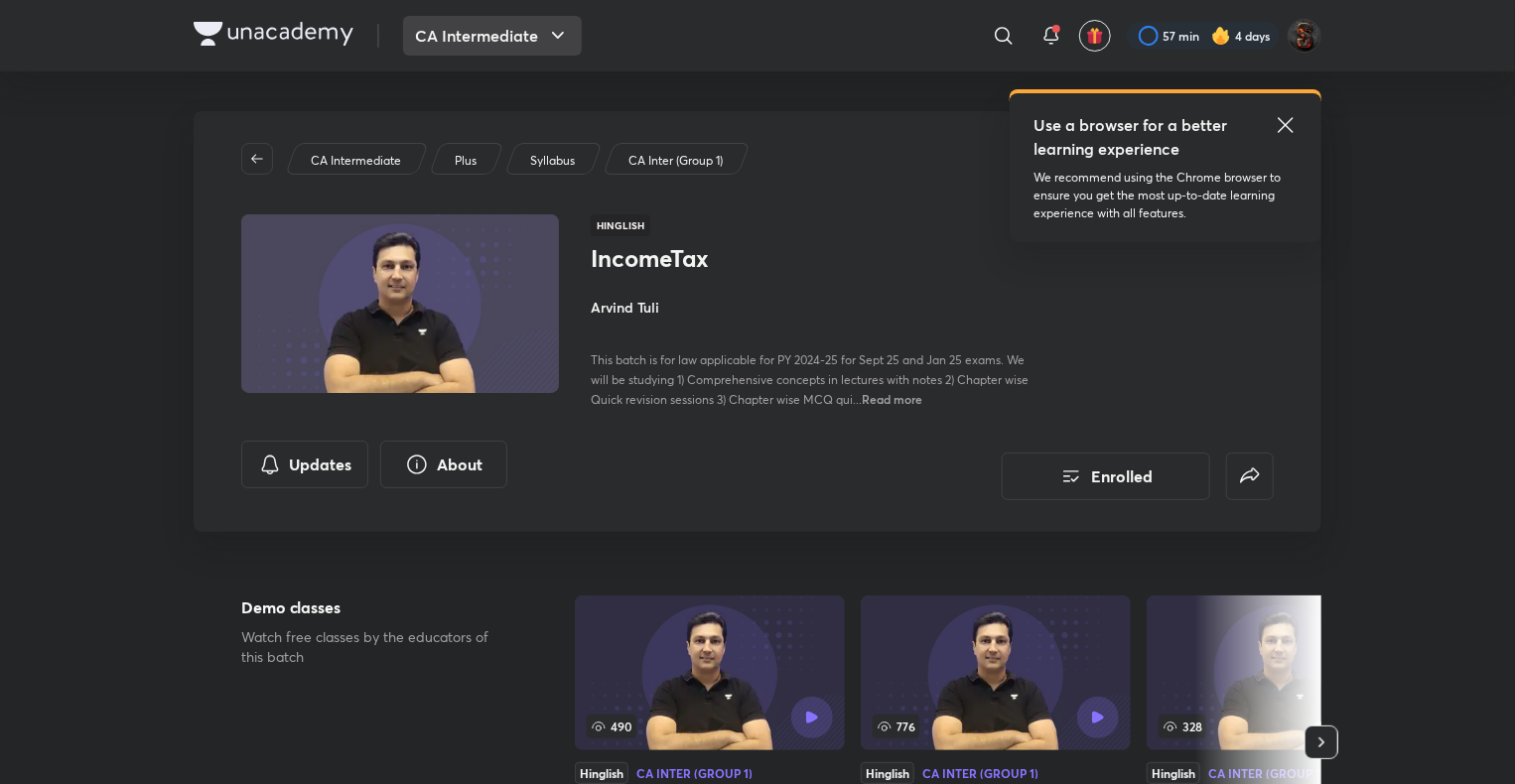 click on "CA Intermediate" at bounding box center (492, 36) 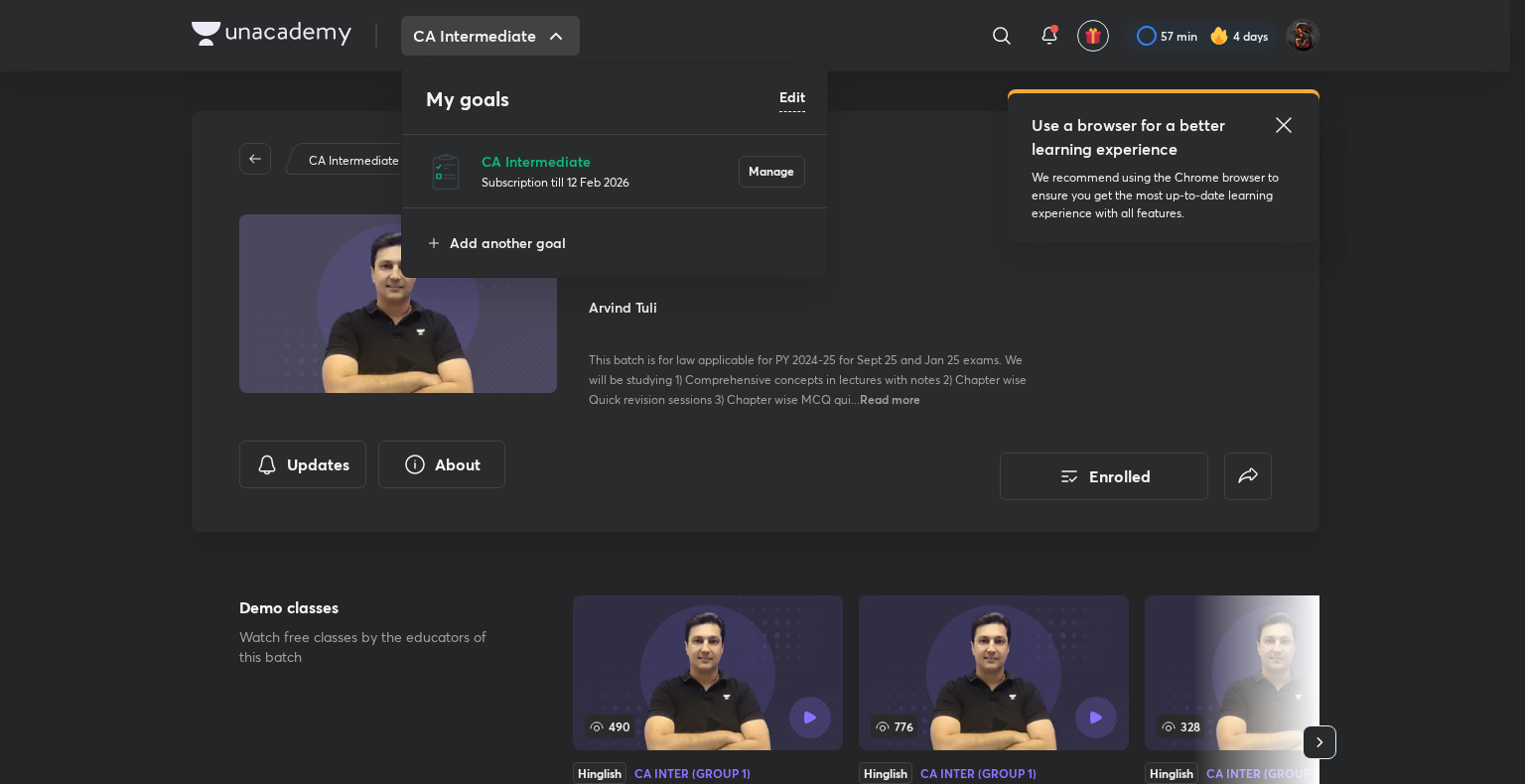 click at bounding box center (762, 392) 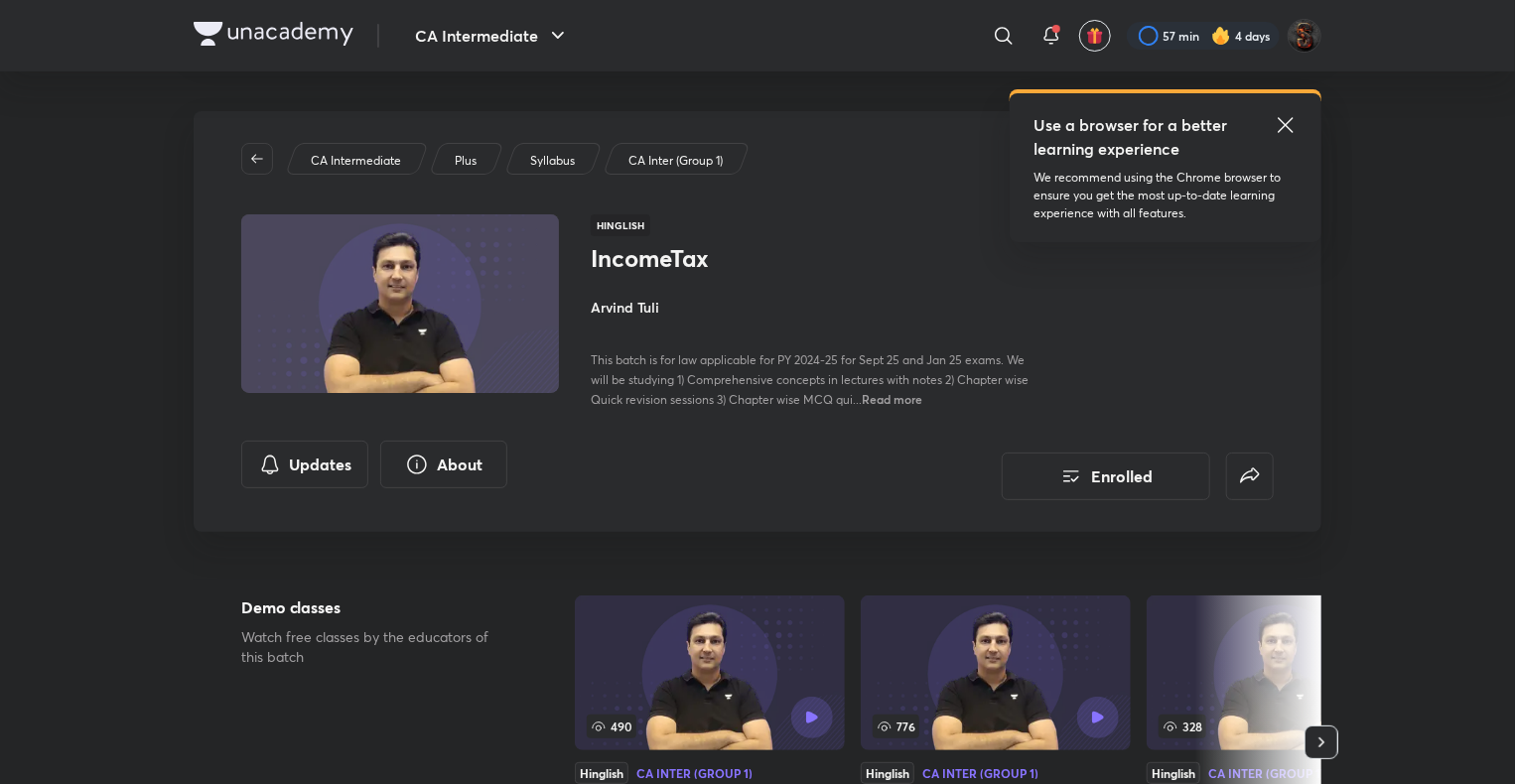 click on "CA Inter (Group 1)" at bounding box center (675, 161) 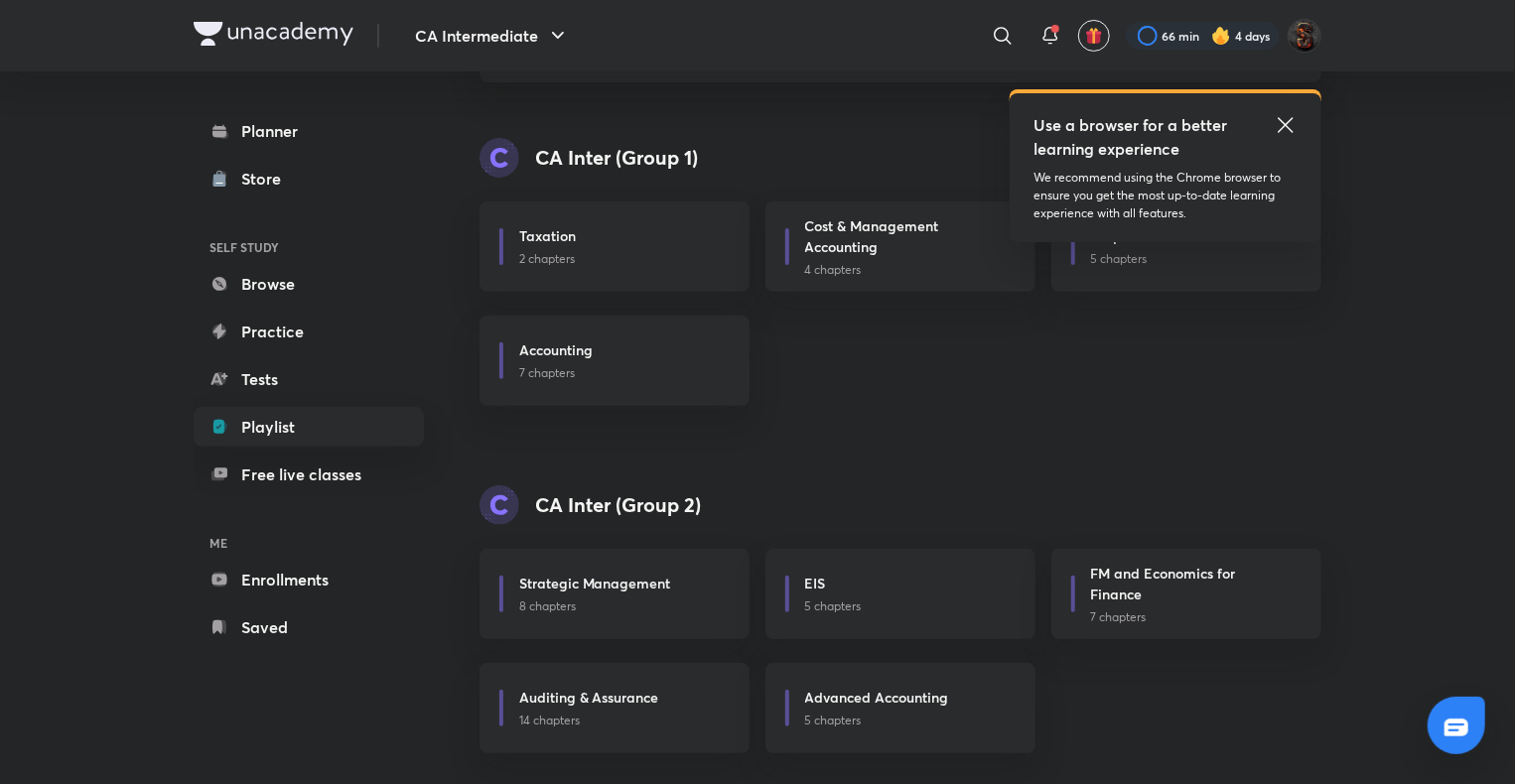scroll, scrollTop: 192, scrollLeft: 0, axis: vertical 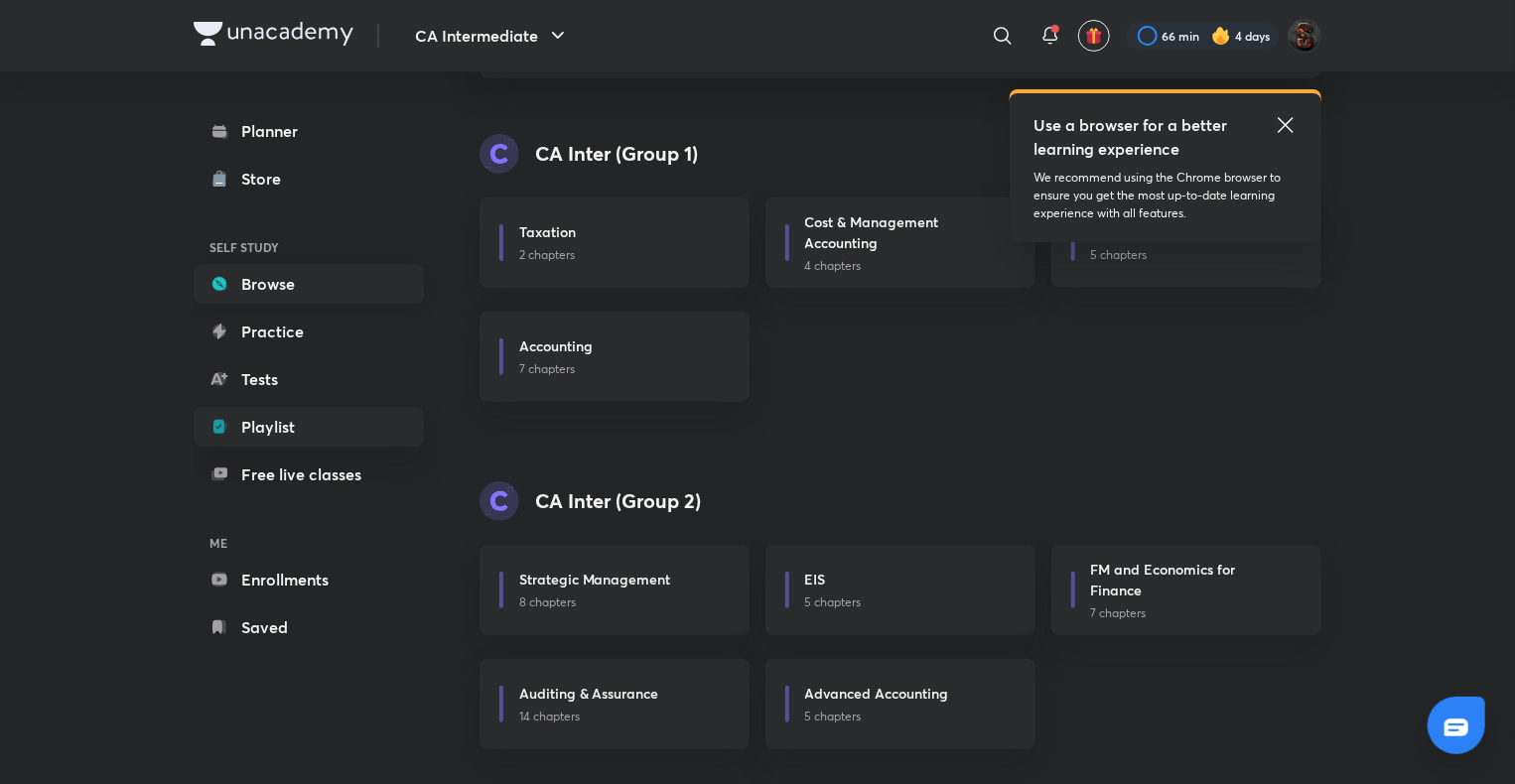 click on "Browse" at bounding box center [309, 284] 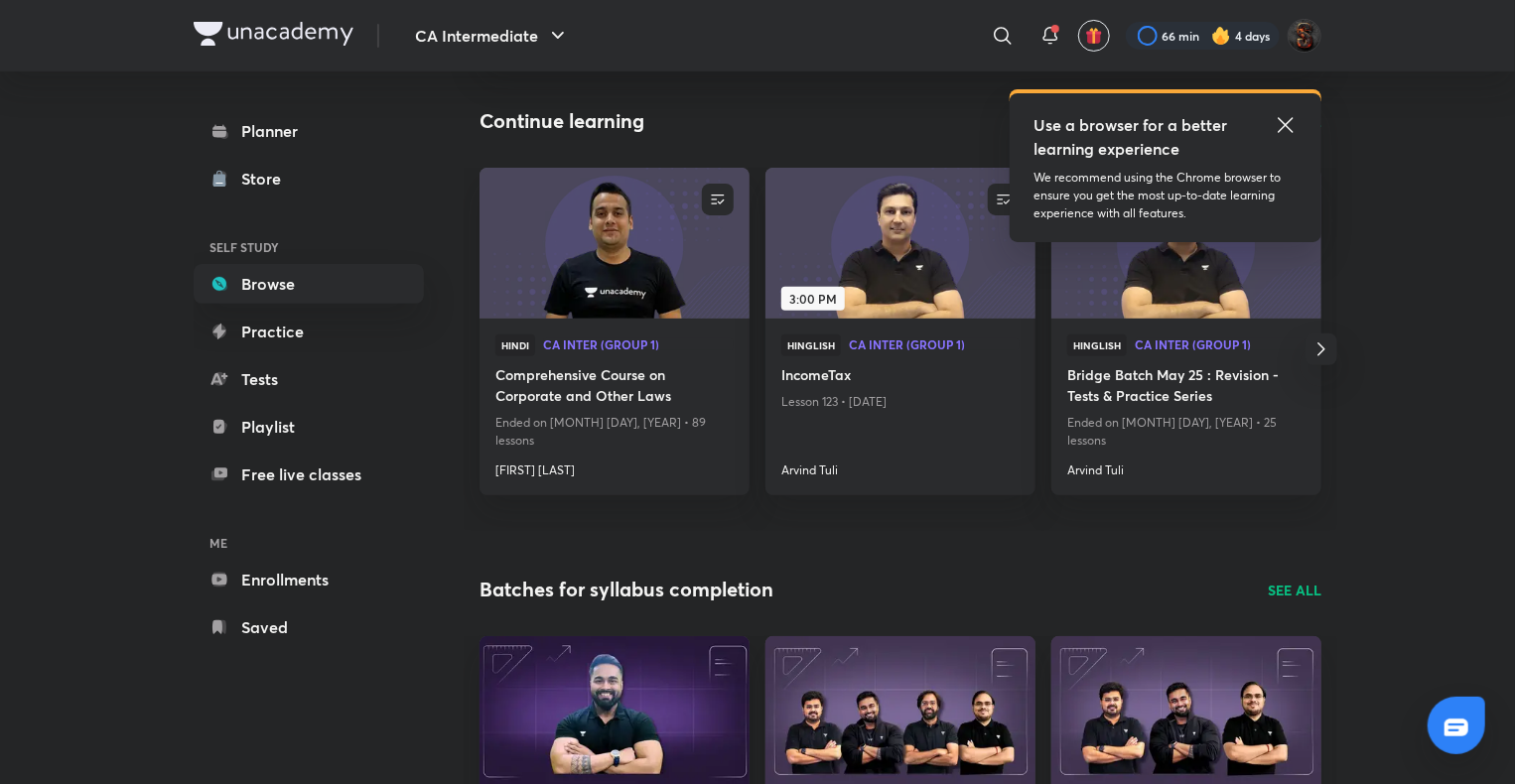 scroll, scrollTop: 0, scrollLeft: 0, axis: both 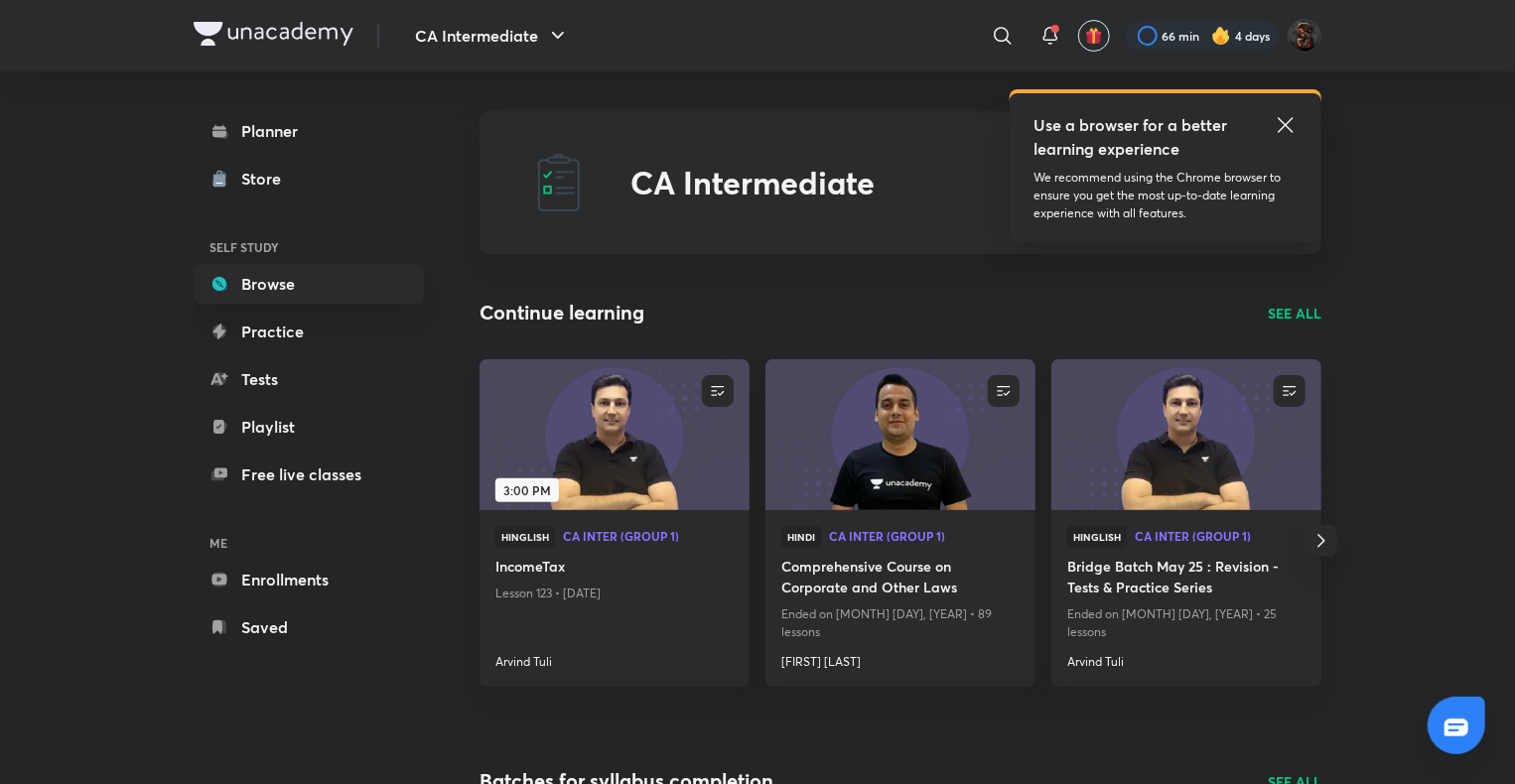 click 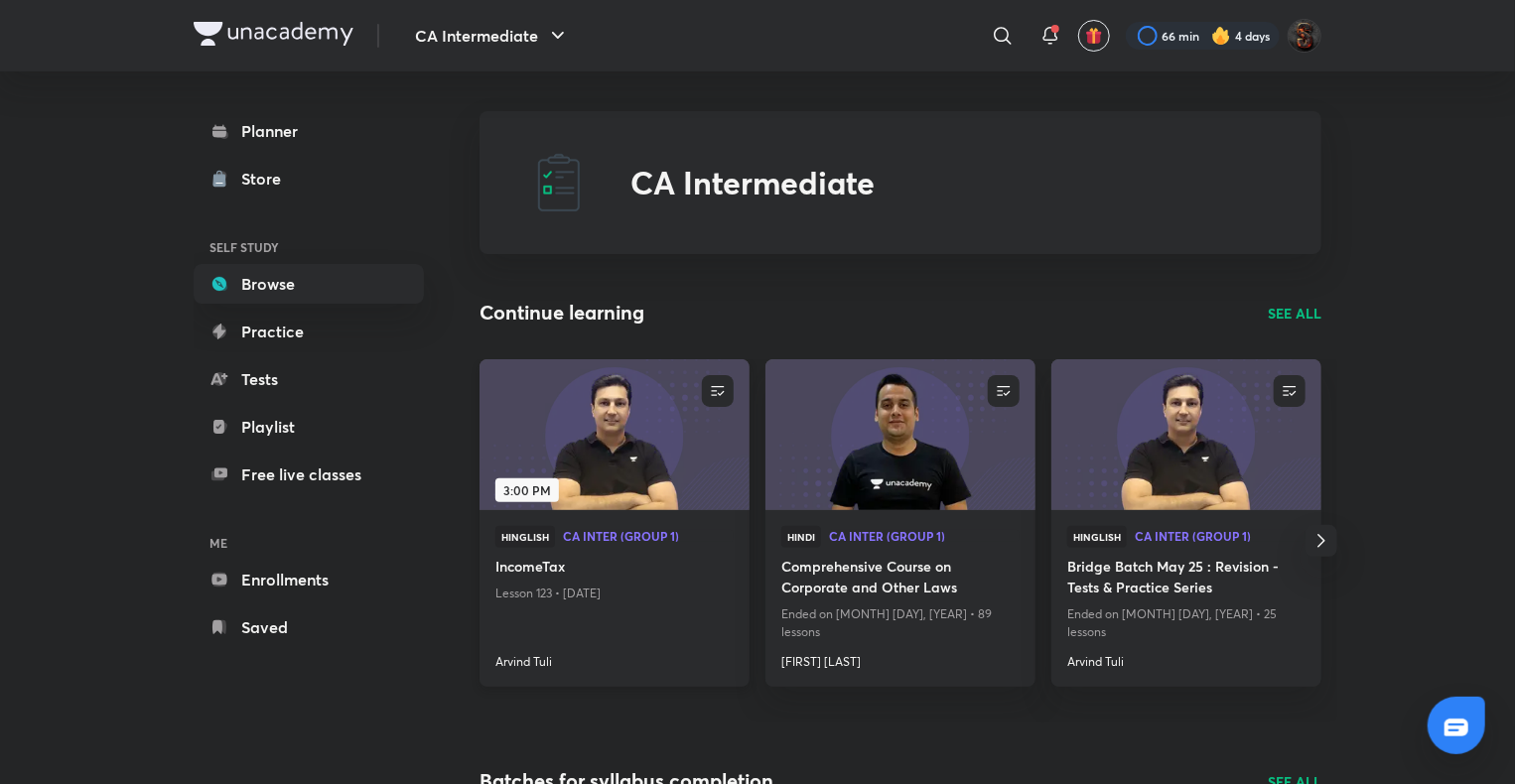 click on "Lesson 123 • [DATE]" at bounding box center [615, 593] 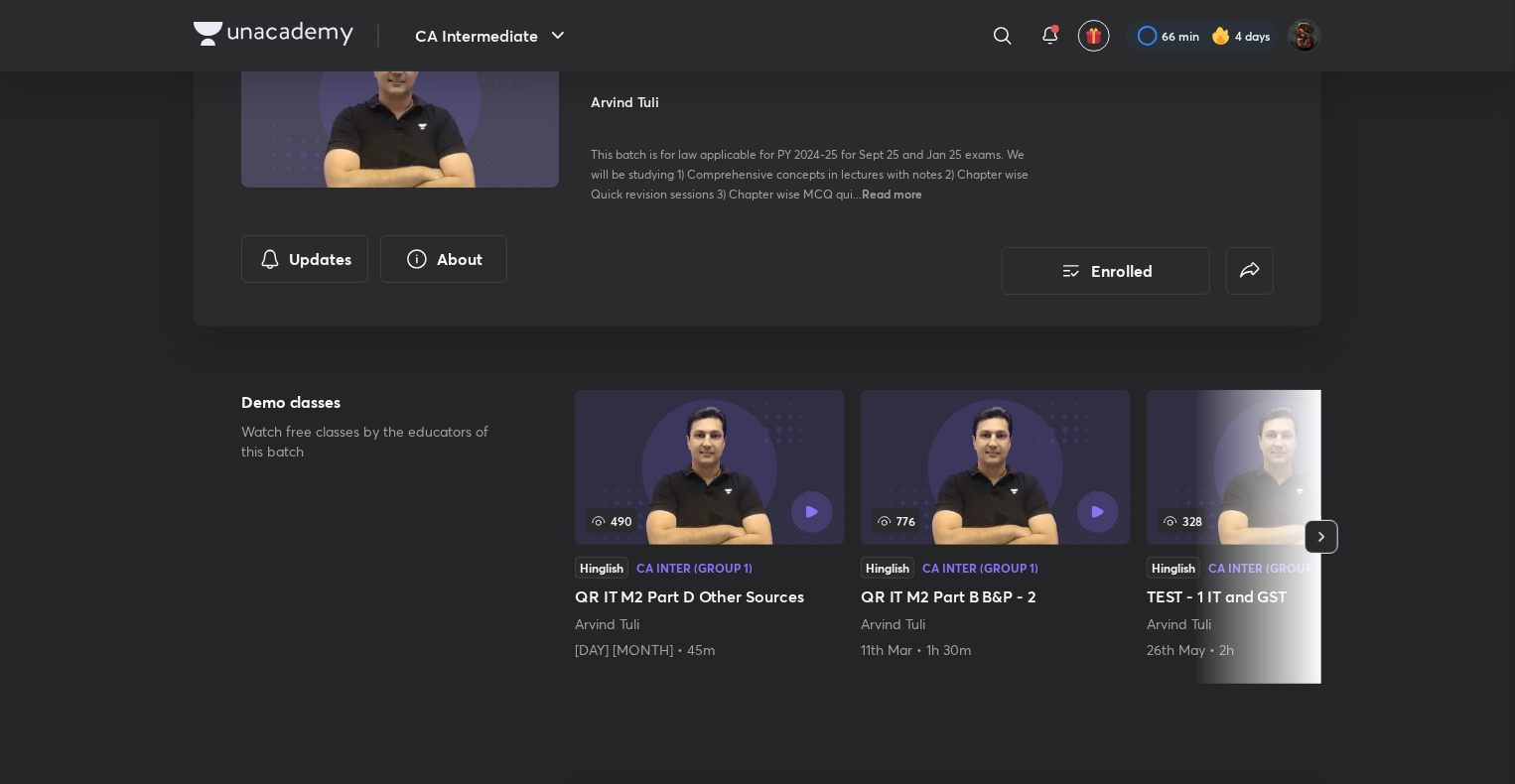 scroll, scrollTop: 0, scrollLeft: 0, axis: both 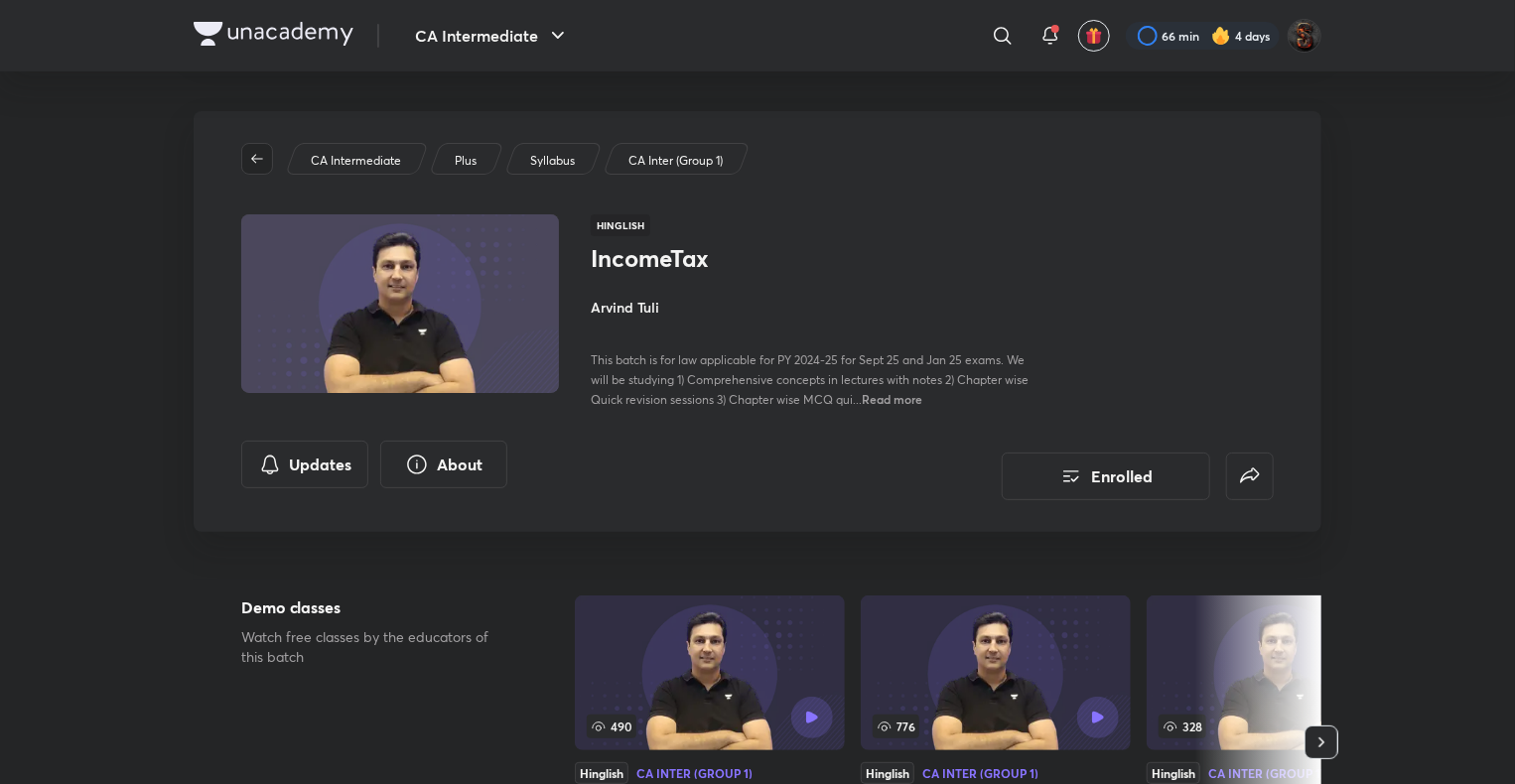 click 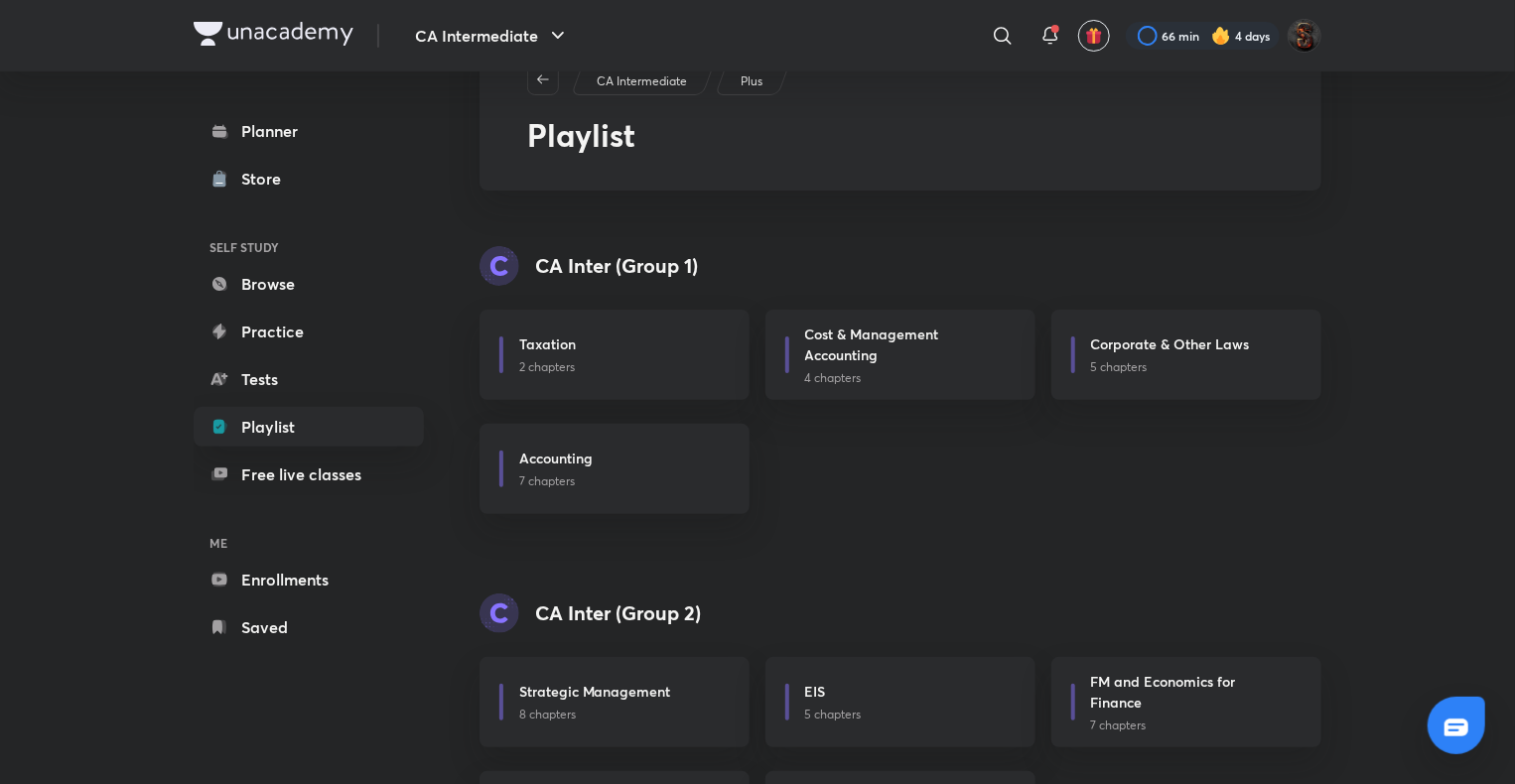scroll, scrollTop: 192, scrollLeft: 0, axis: vertical 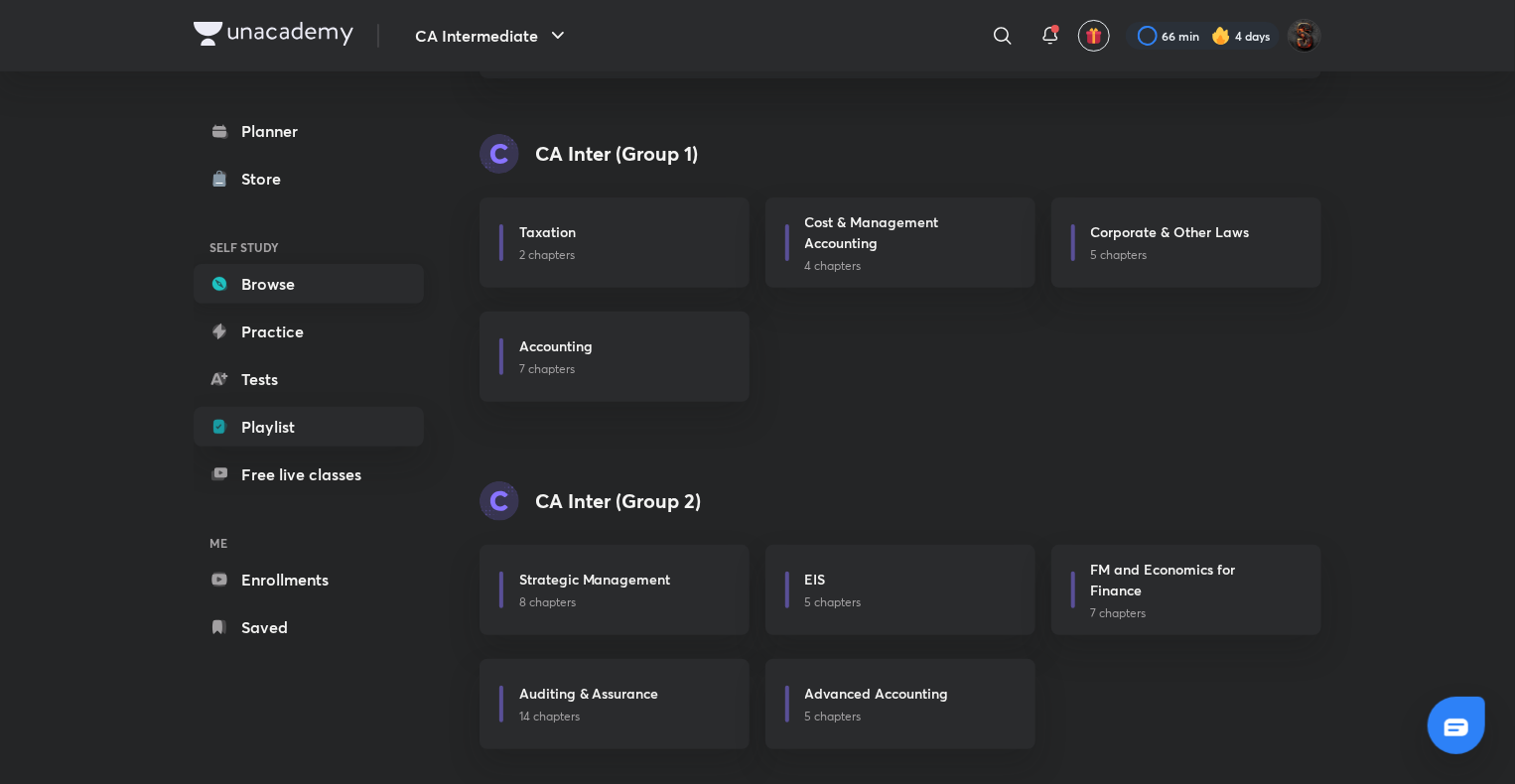 click on "Browse" at bounding box center [309, 284] 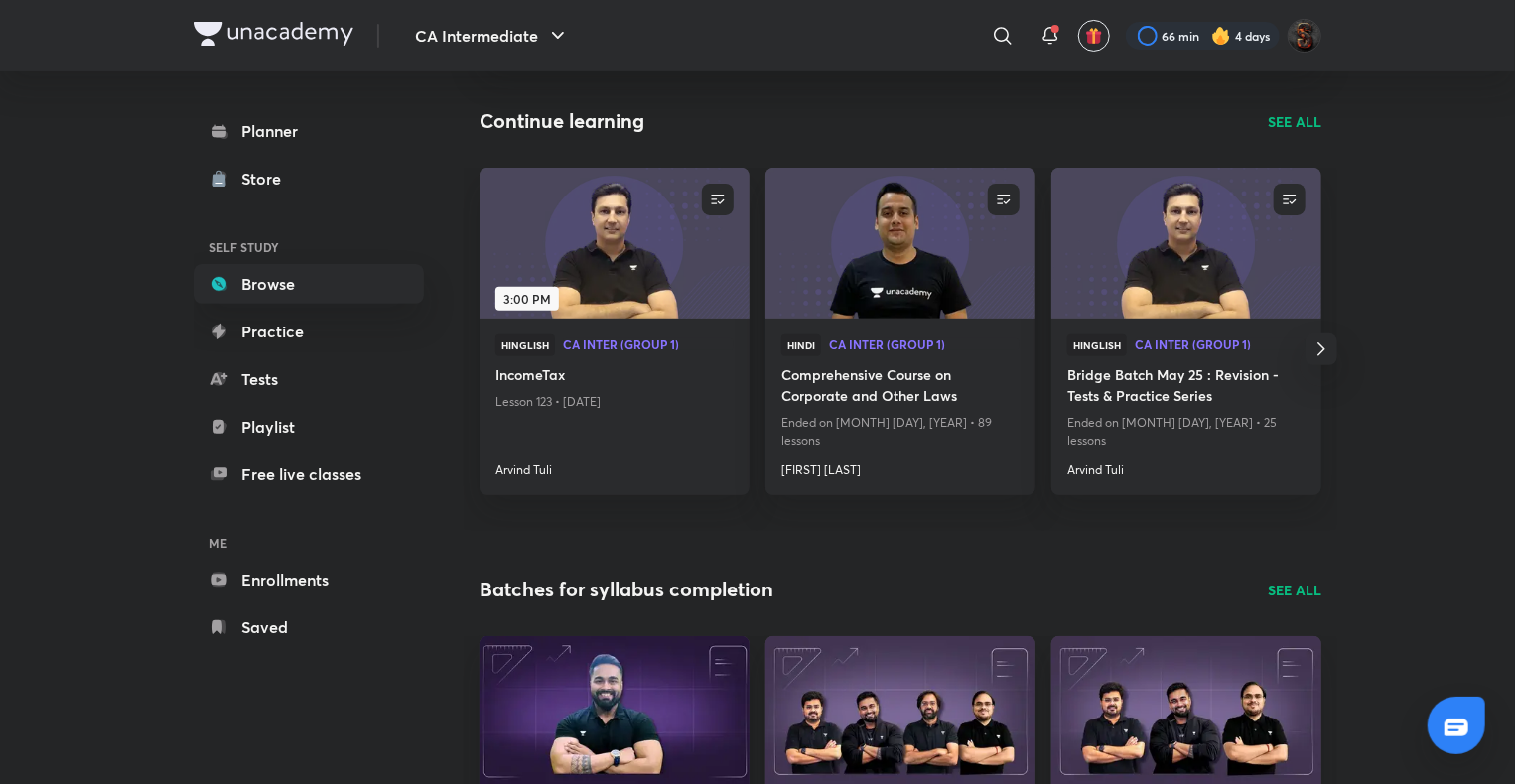 scroll, scrollTop: 0, scrollLeft: 0, axis: both 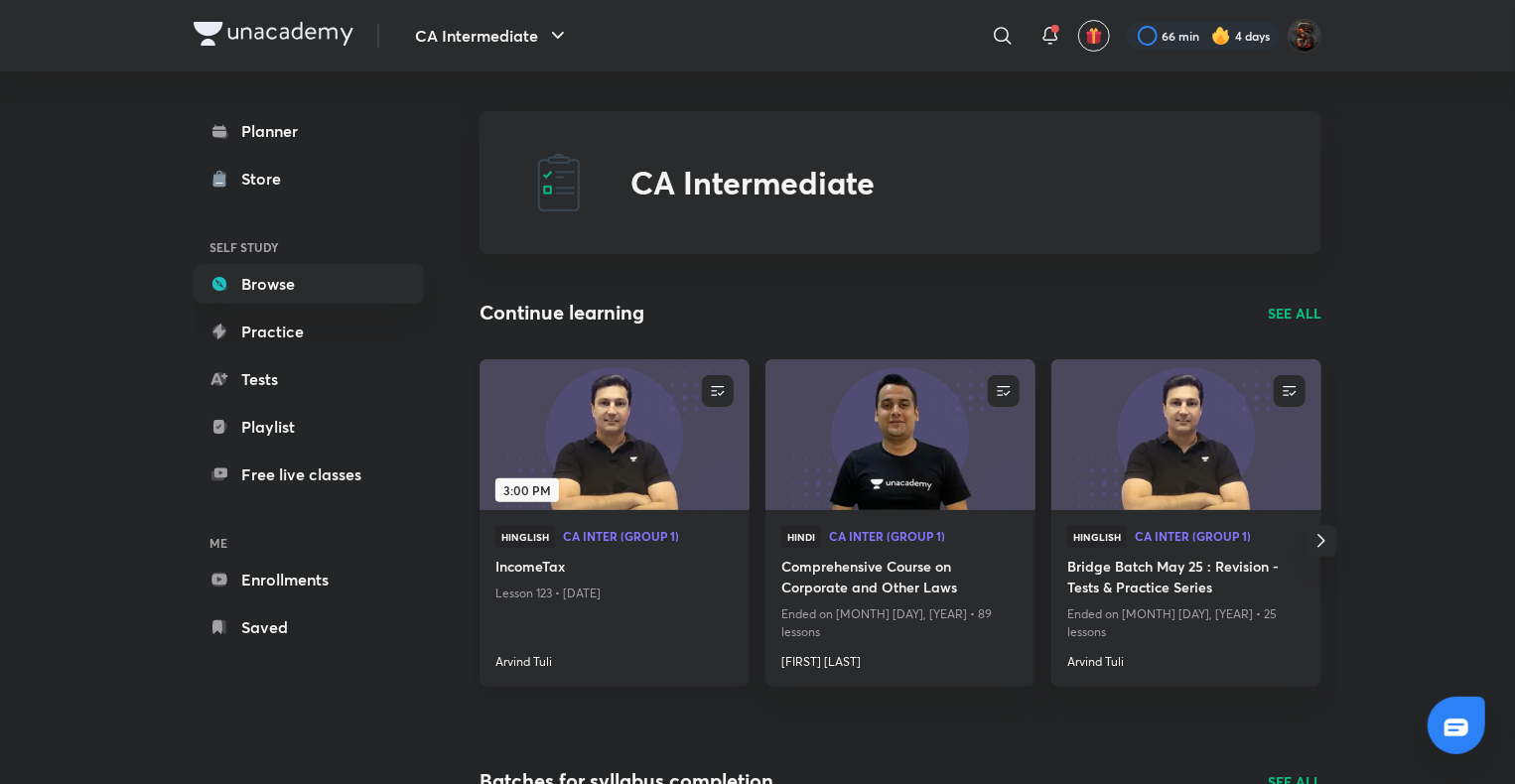 click at bounding box center (614, 434) 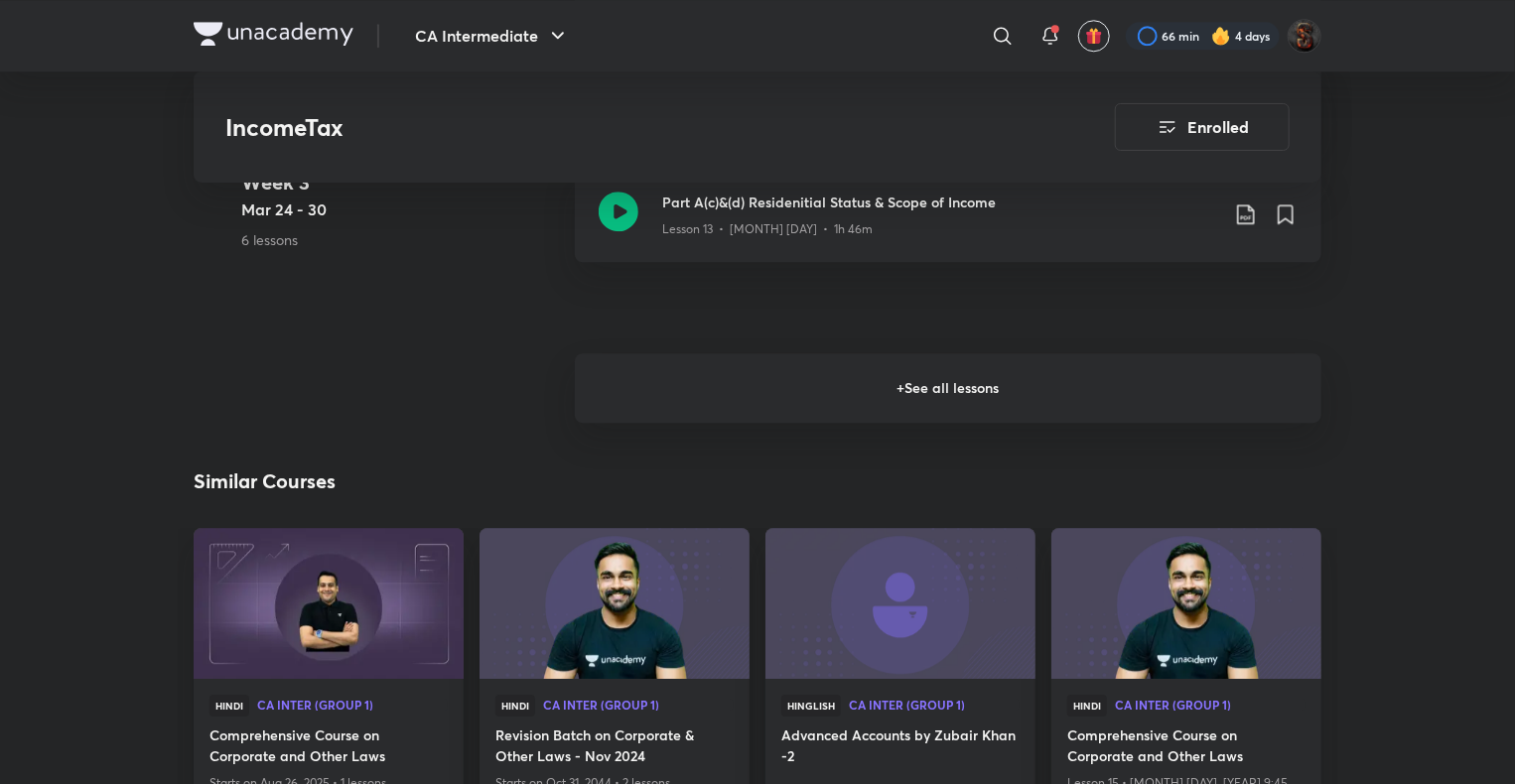 scroll, scrollTop: 2679, scrollLeft: 0, axis: vertical 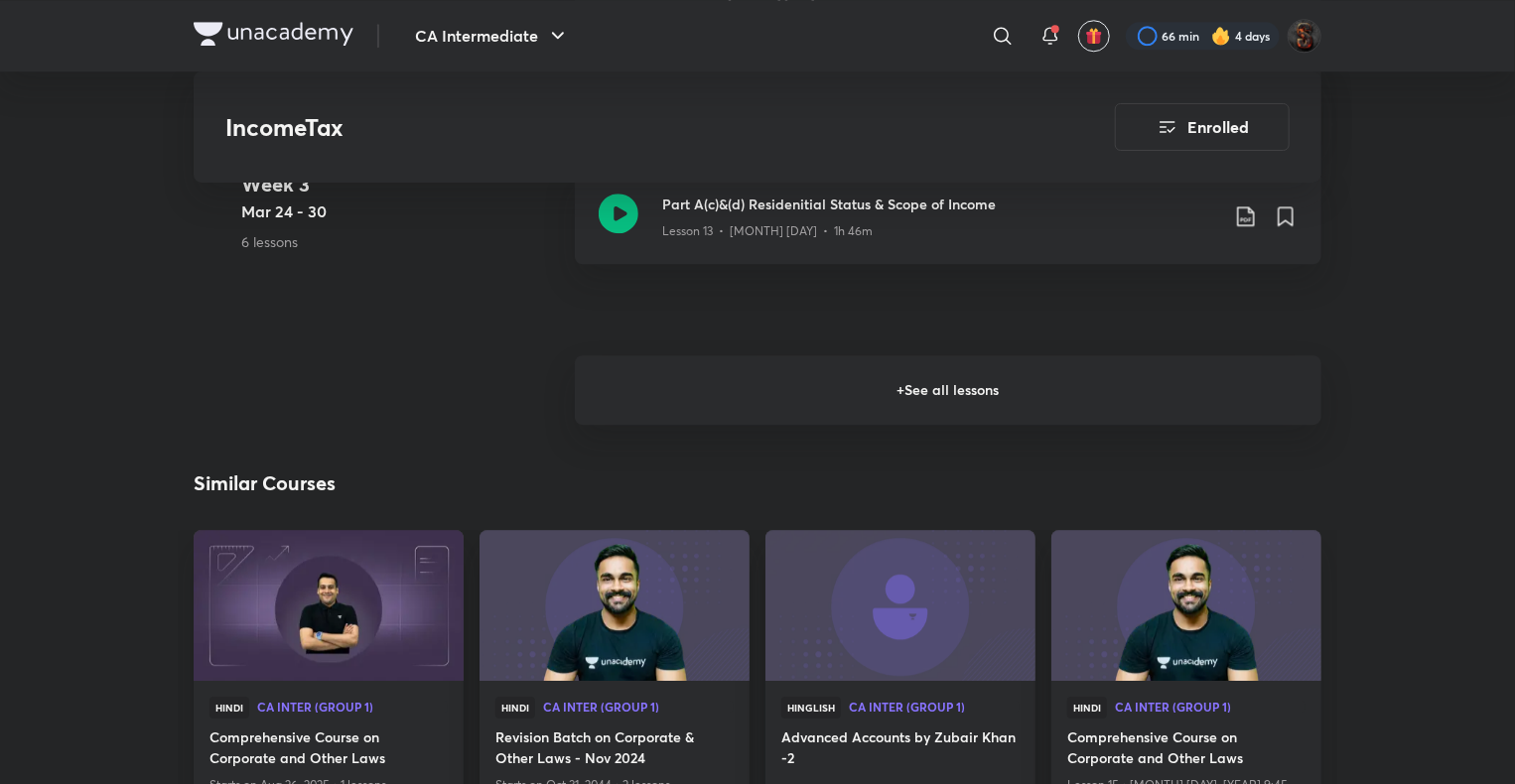 click on "+  See all lessons" at bounding box center [948, 390] 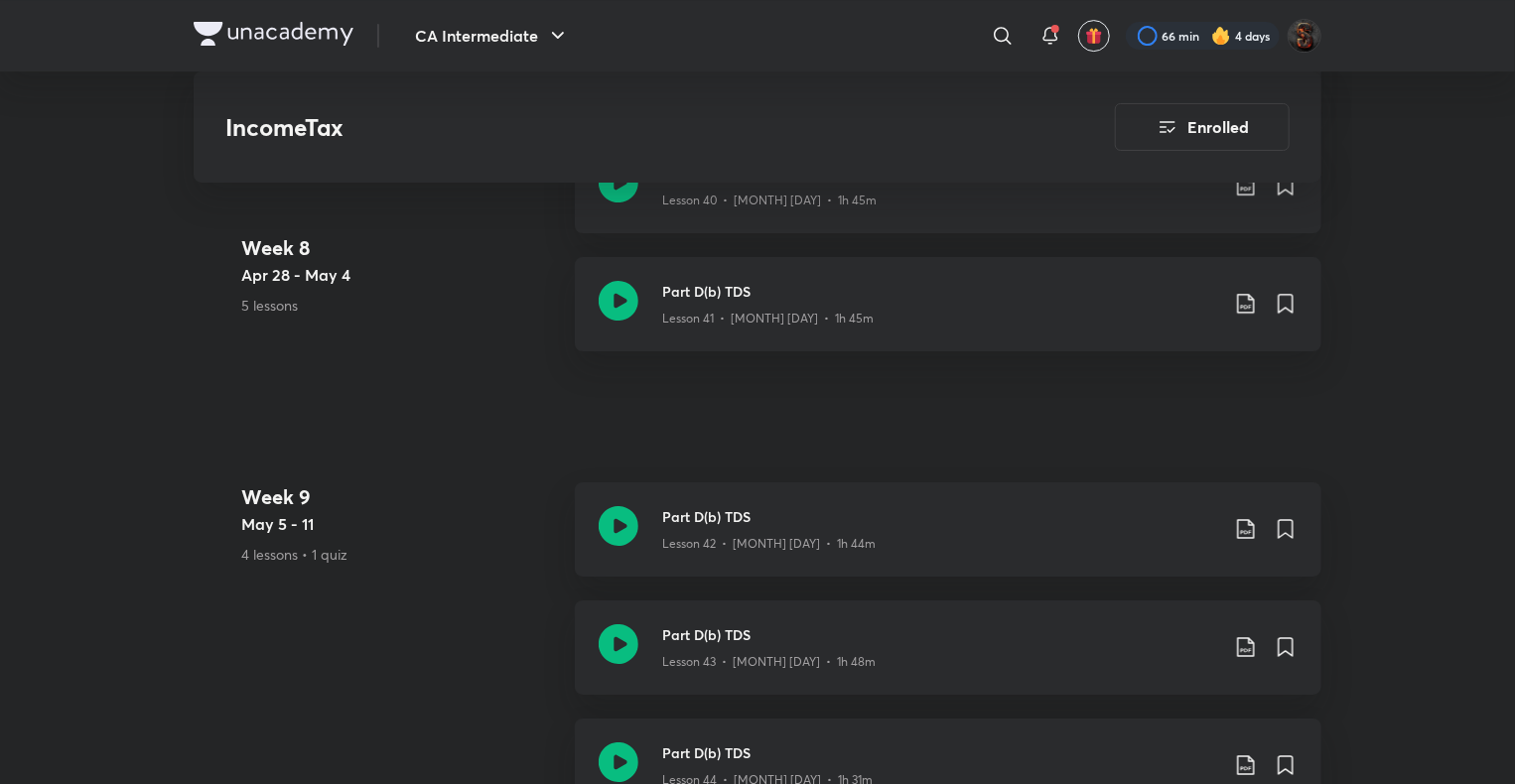 scroll, scrollTop: 7169, scrollLeft: 0, axis: vertical 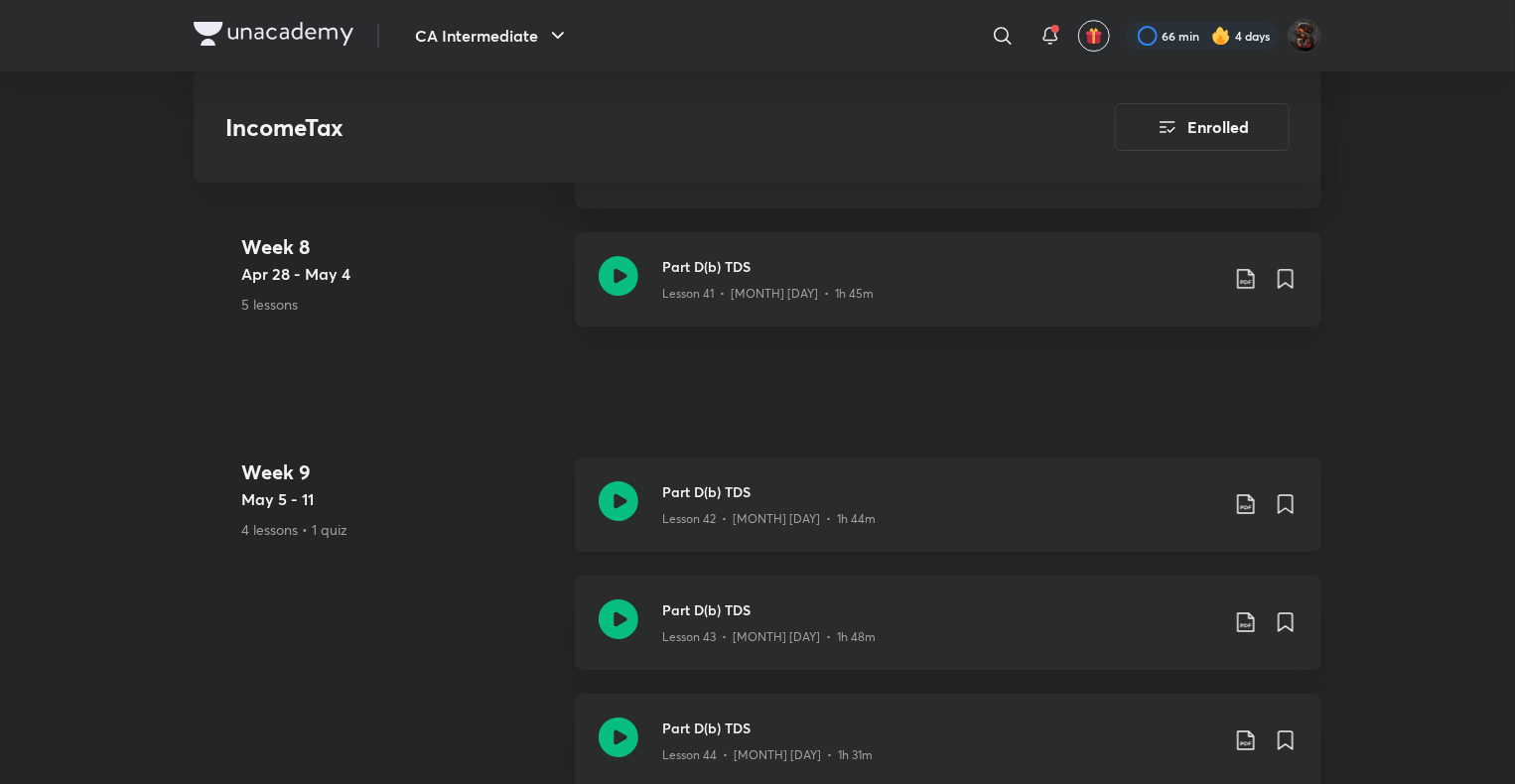 click on "Part D(b) TDS" at bounding box center (940, -6143) 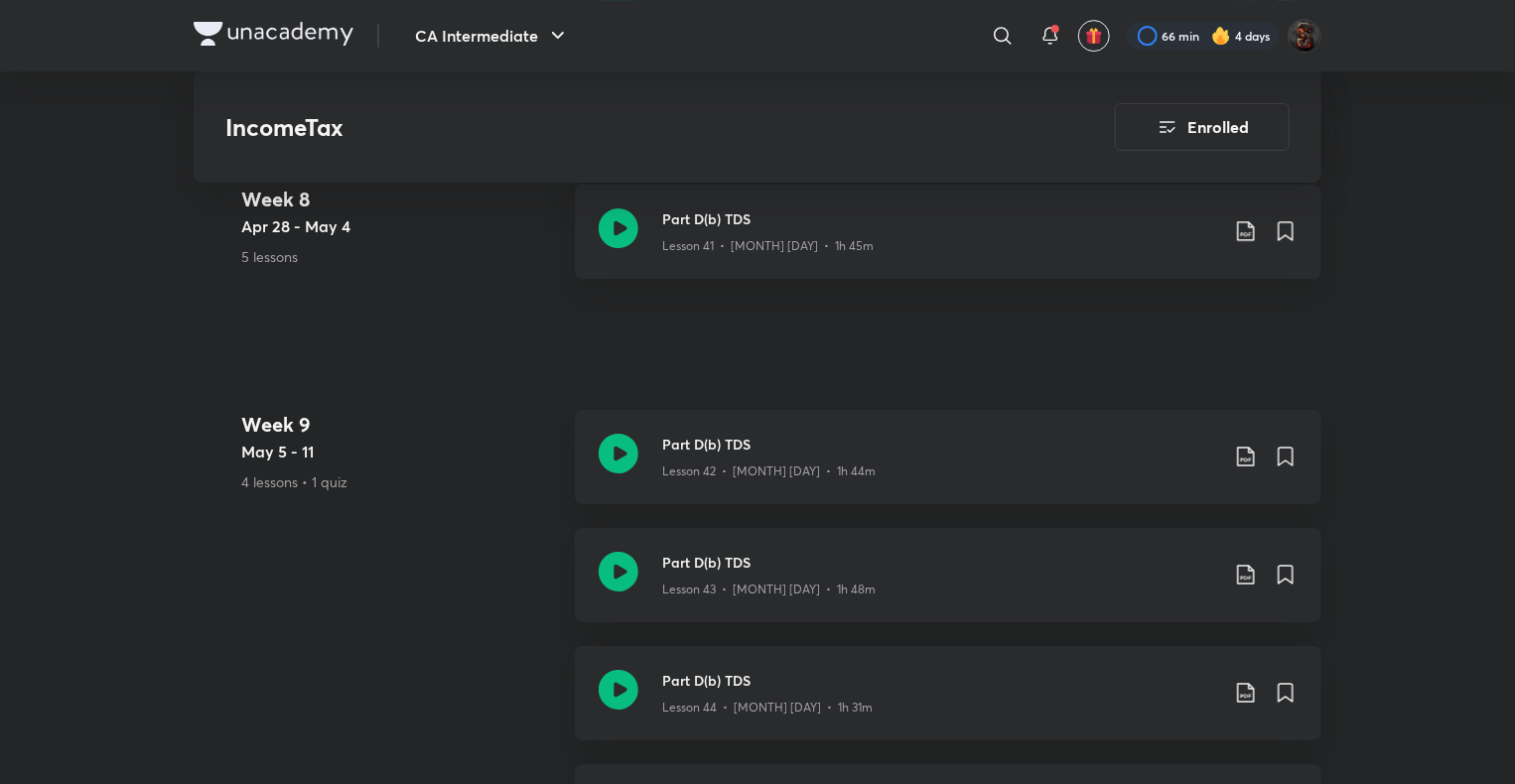 scroll, scrollTop: 7215, scrollLeft: 0, axis: vertical 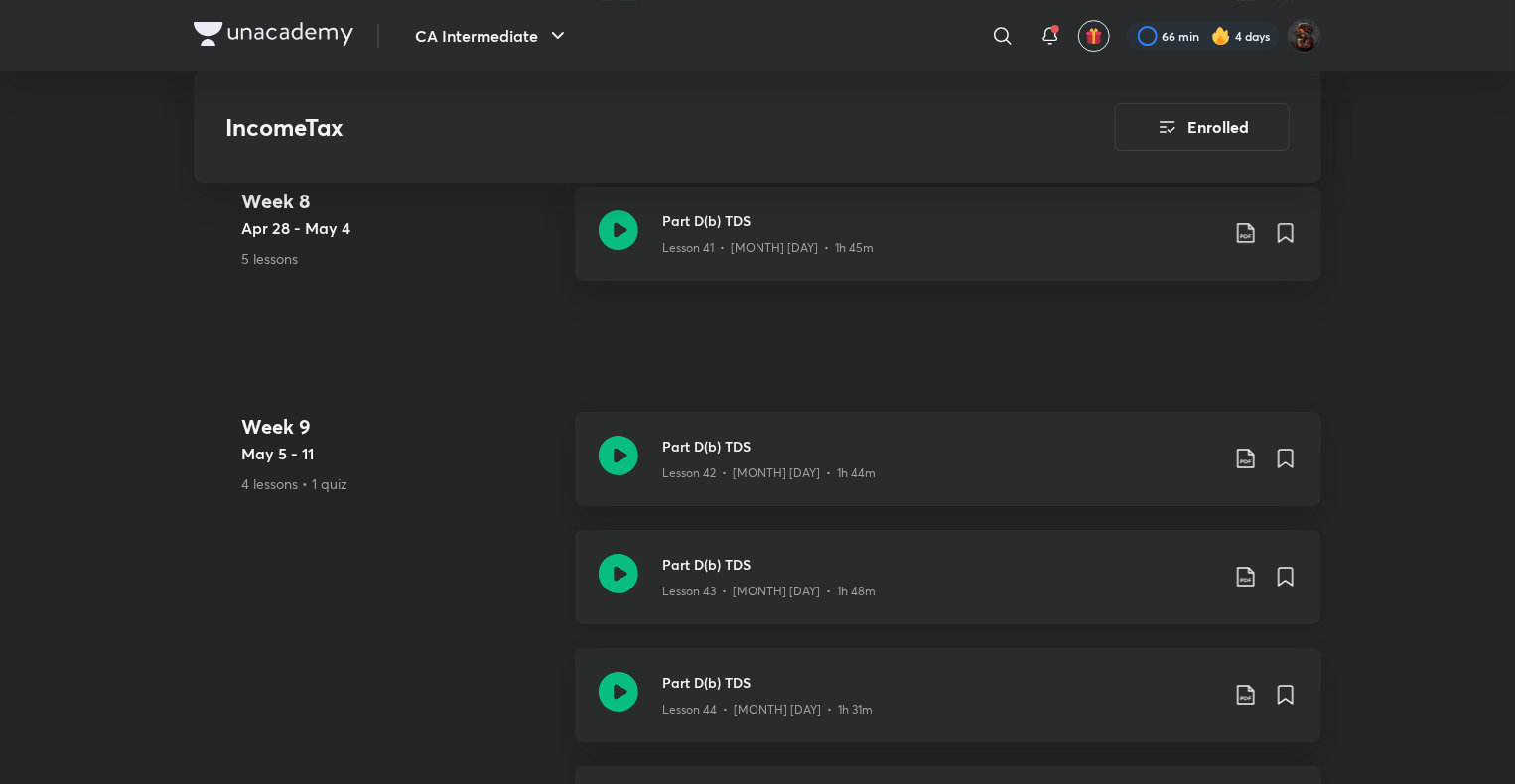 click on "Part D(b) TDS" at bounding box center [940, 564] 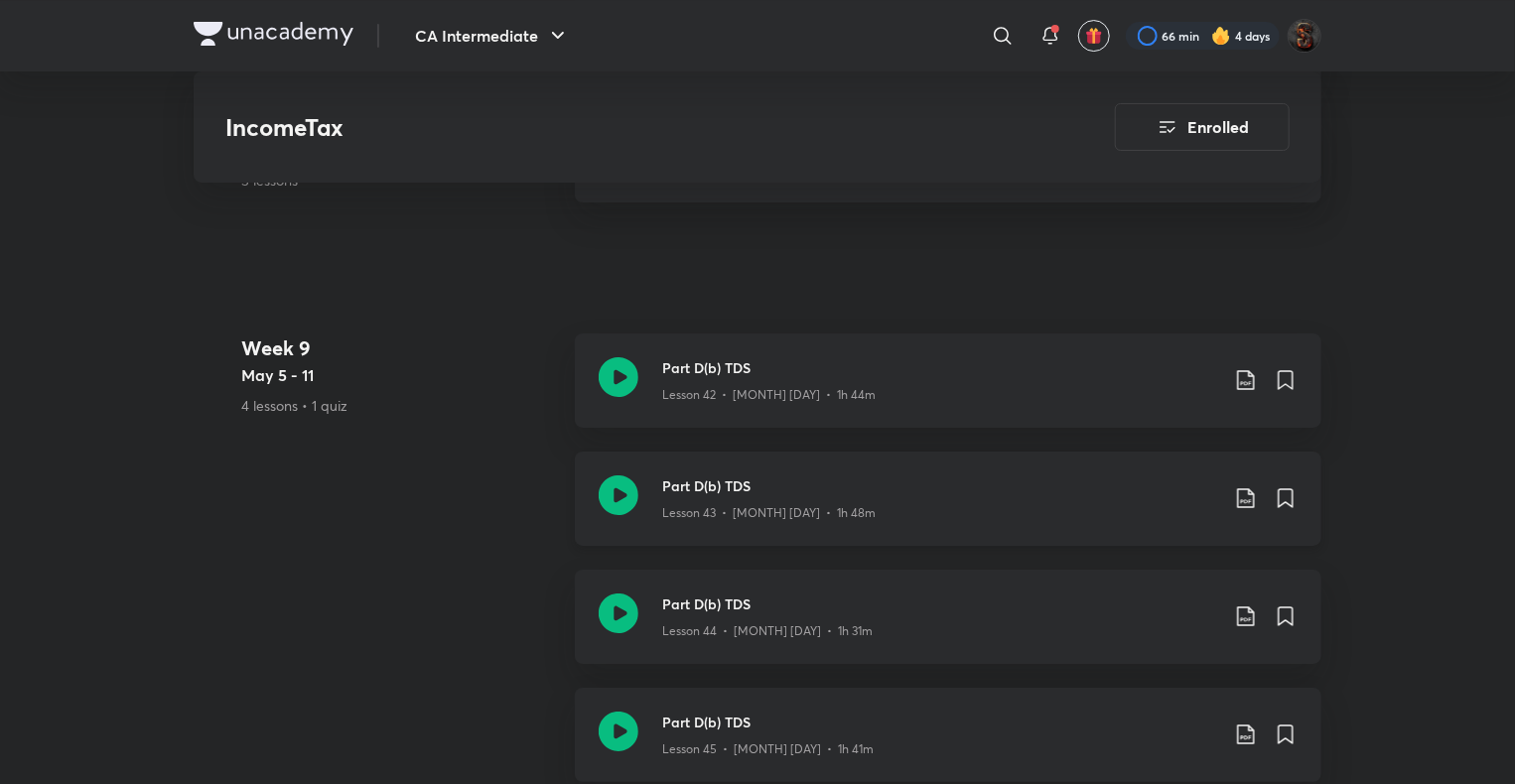 scroll, scrollTop: 7298, scrollLeft: 0, axis: vertical 